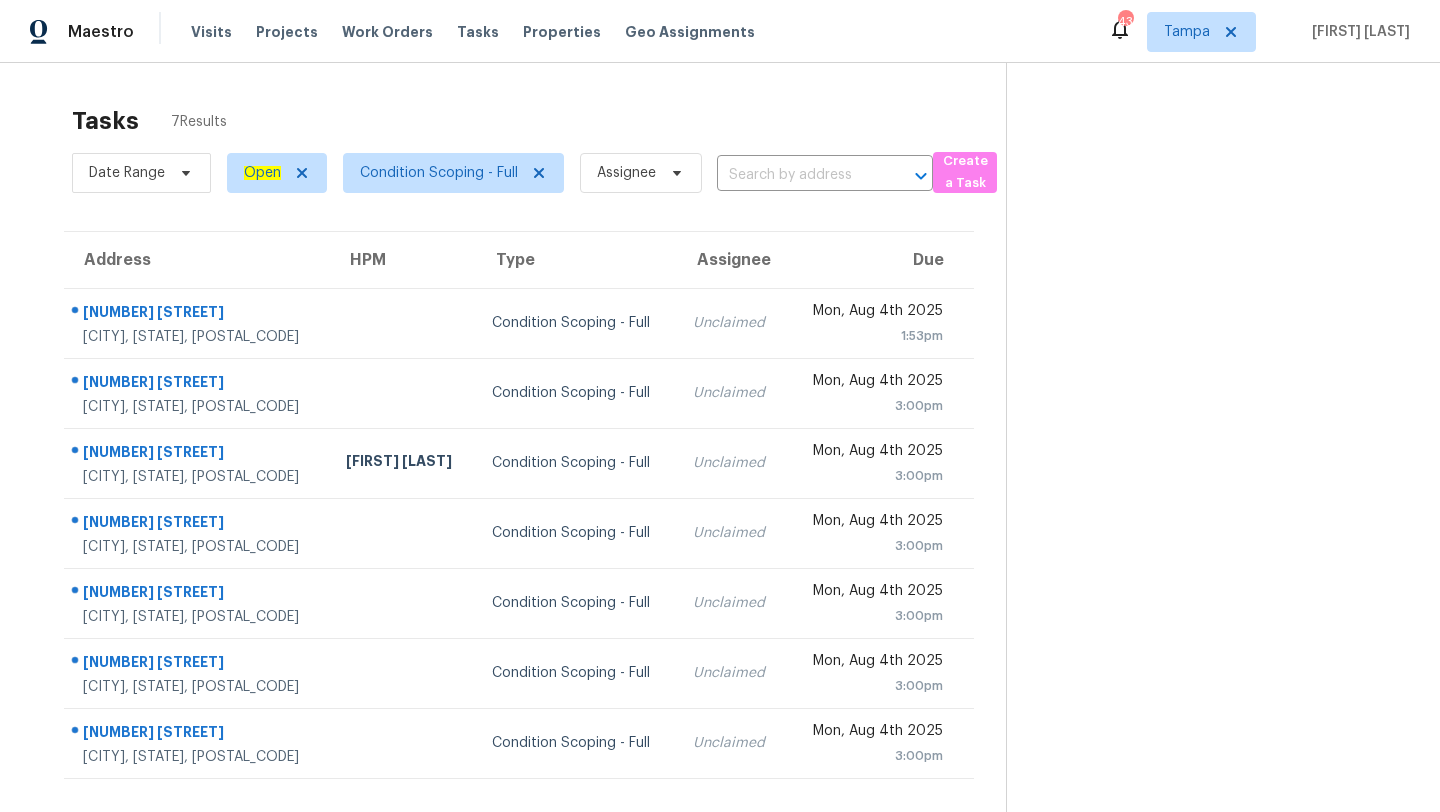 scroll, scrollTop: 0, scrollLeft: 0, axis: both 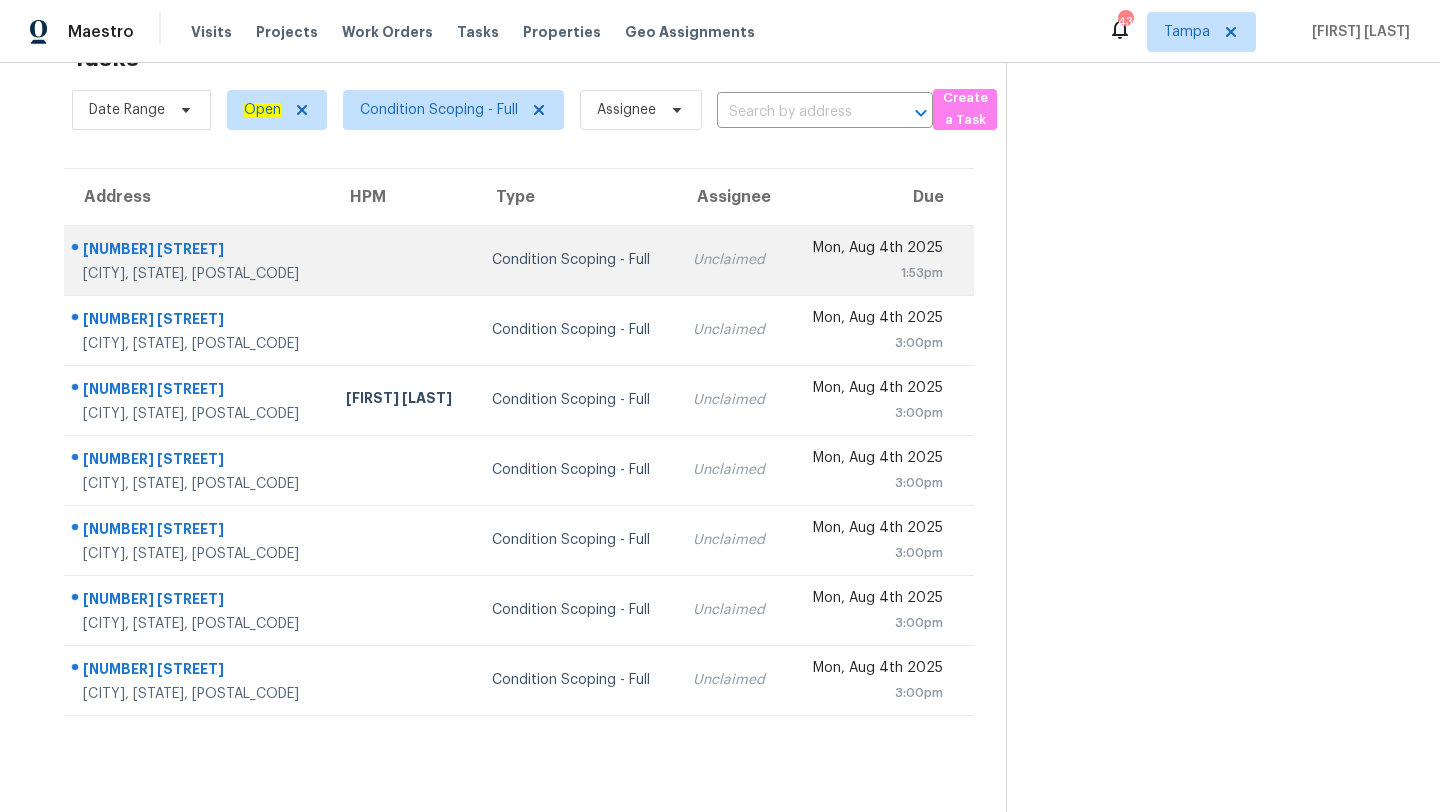 click on "Unclaimed" at bounding box center [732, 260] 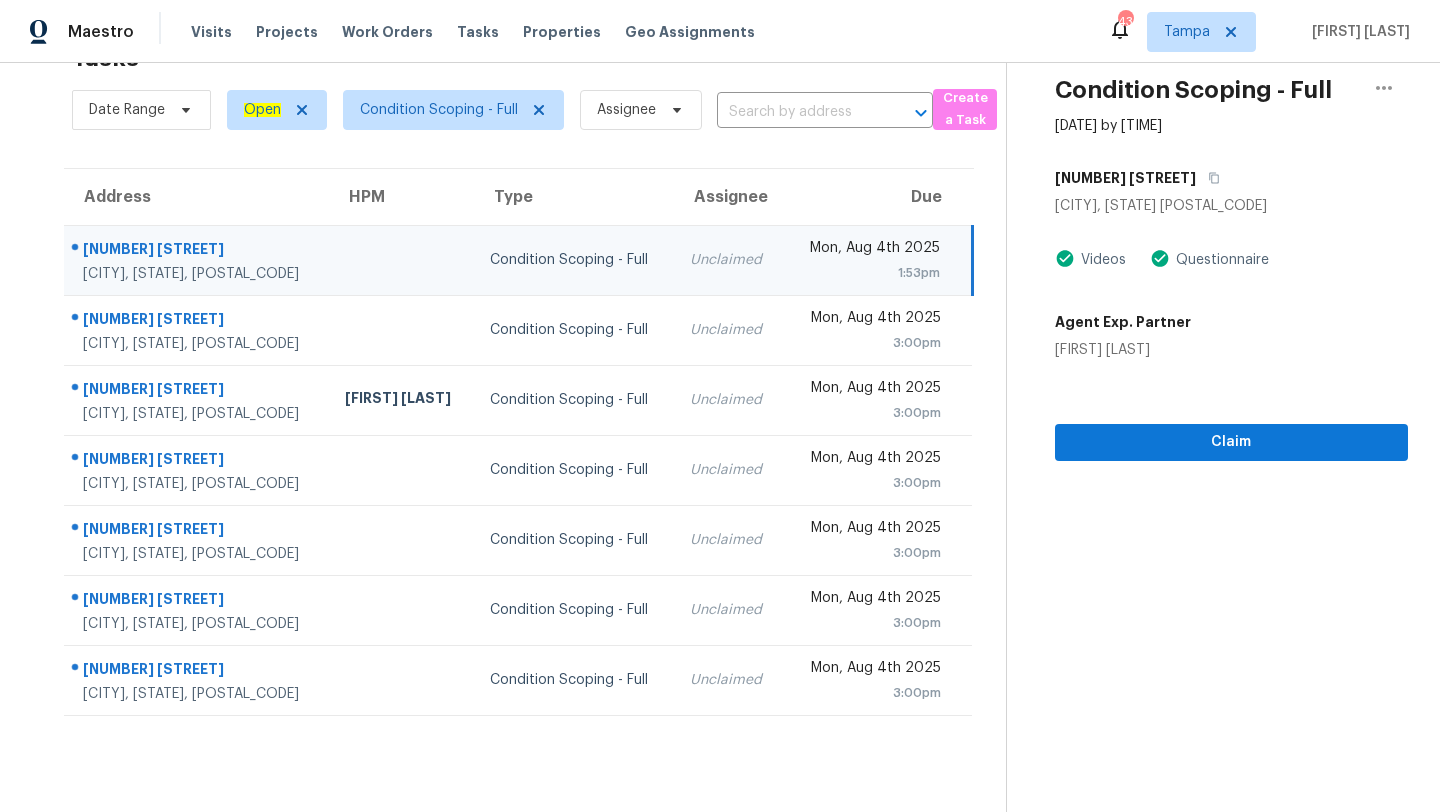 click on "[NUMBER] [STREET]" at bounding box center [1231, 178] 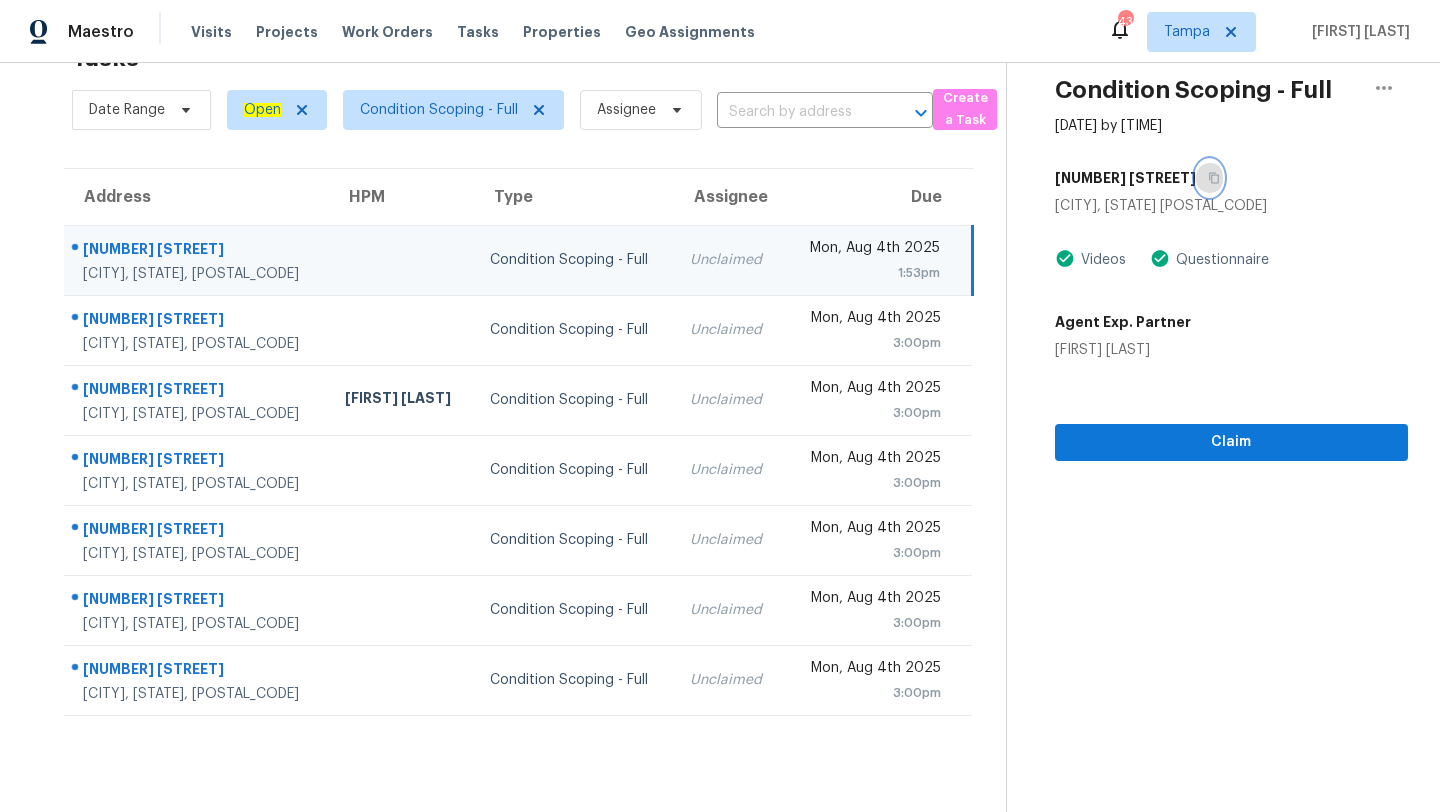 click 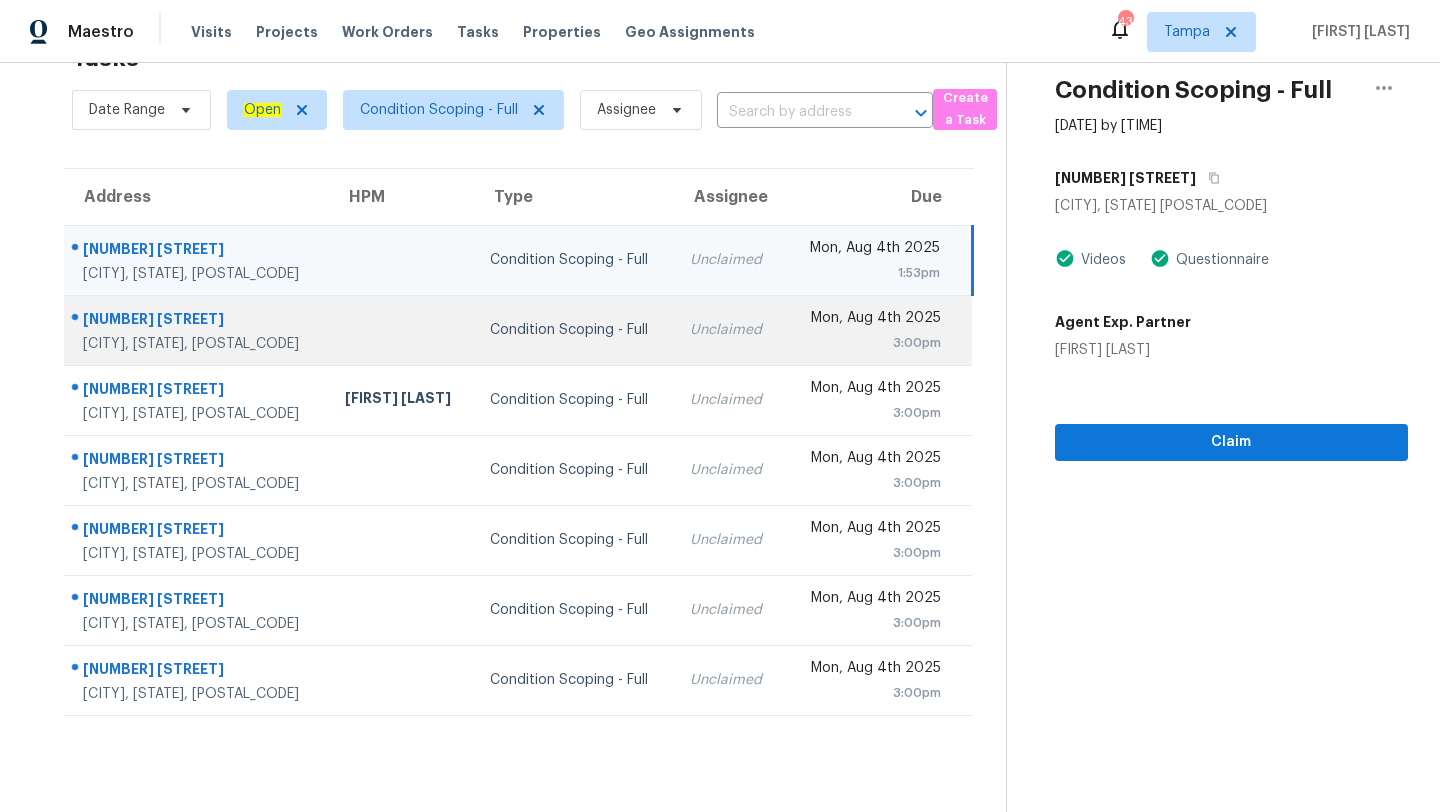 click on "Unclaimed" at bounding box center (729, 330) 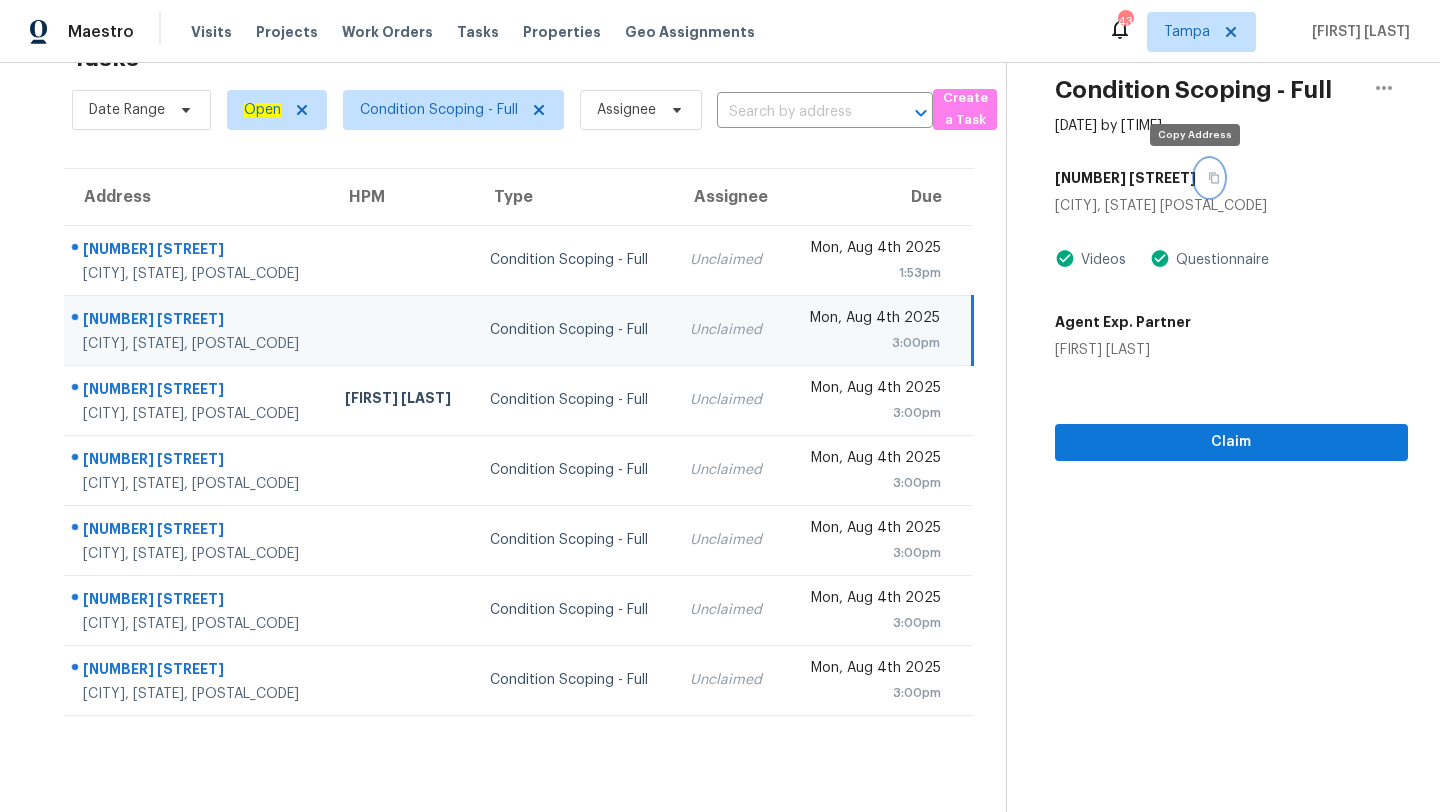 click at bounding box center (1209, 178) 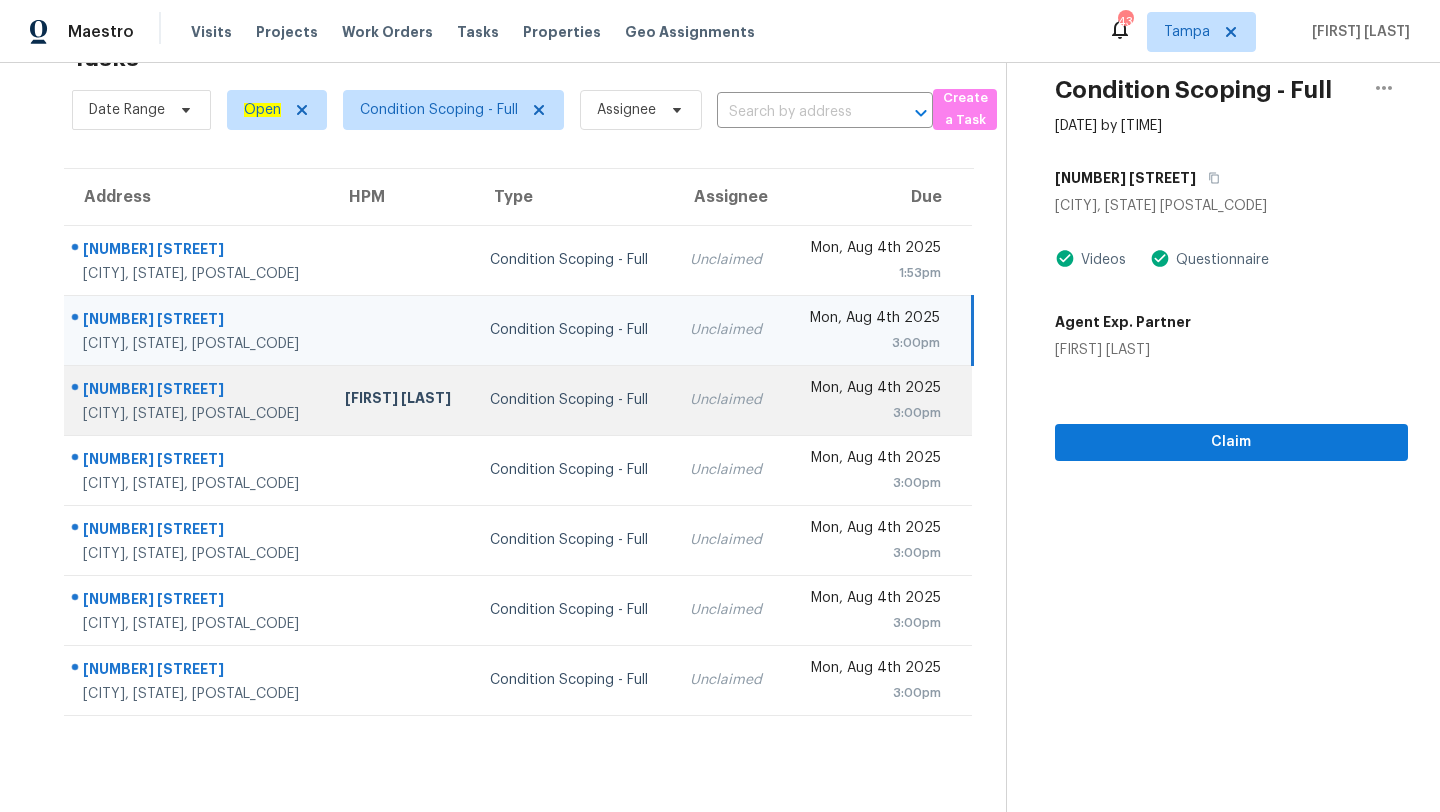 click on "Unclaimed" at bounding box center [729, 400] 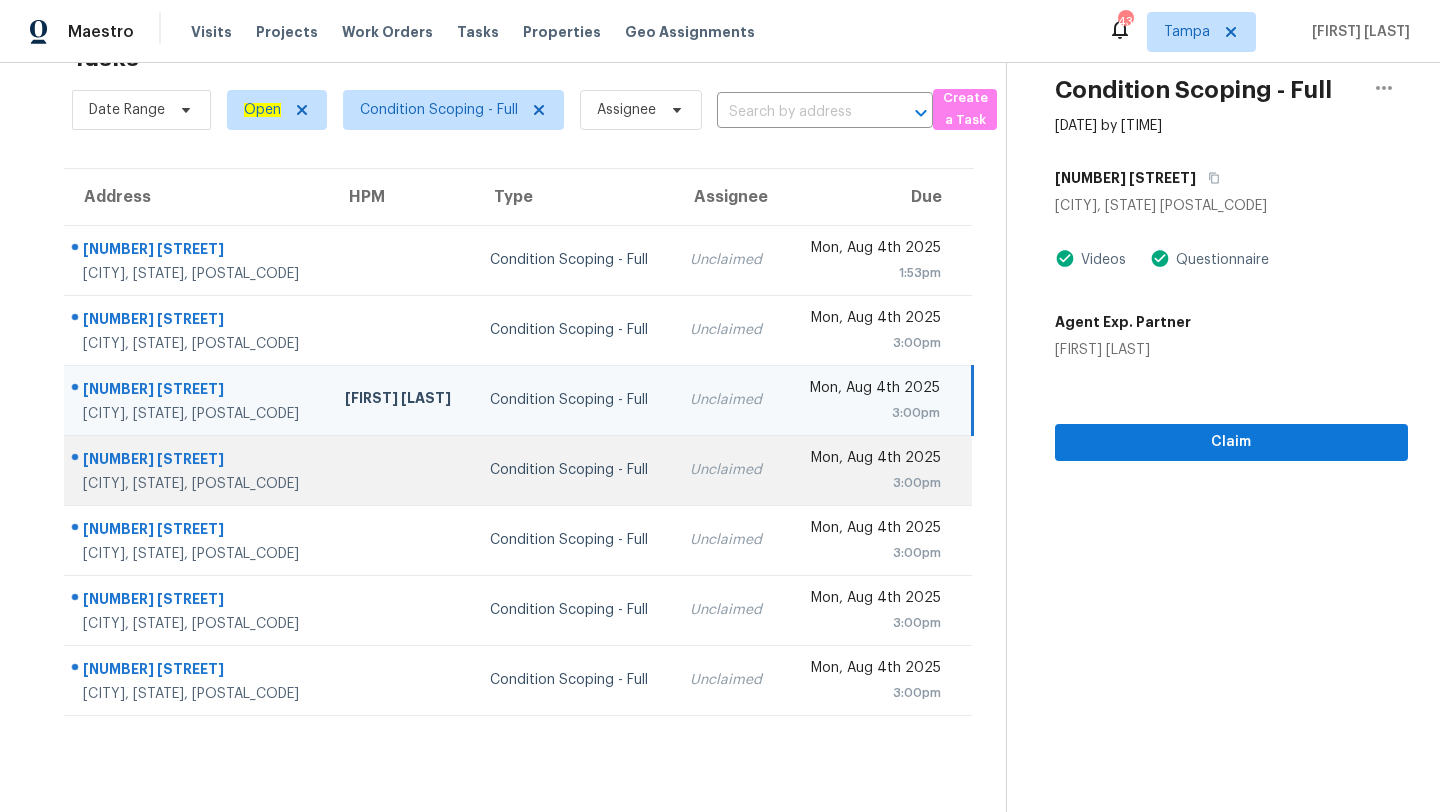 click on "Condition Scoping - Full" at bounding box center (574, 470) 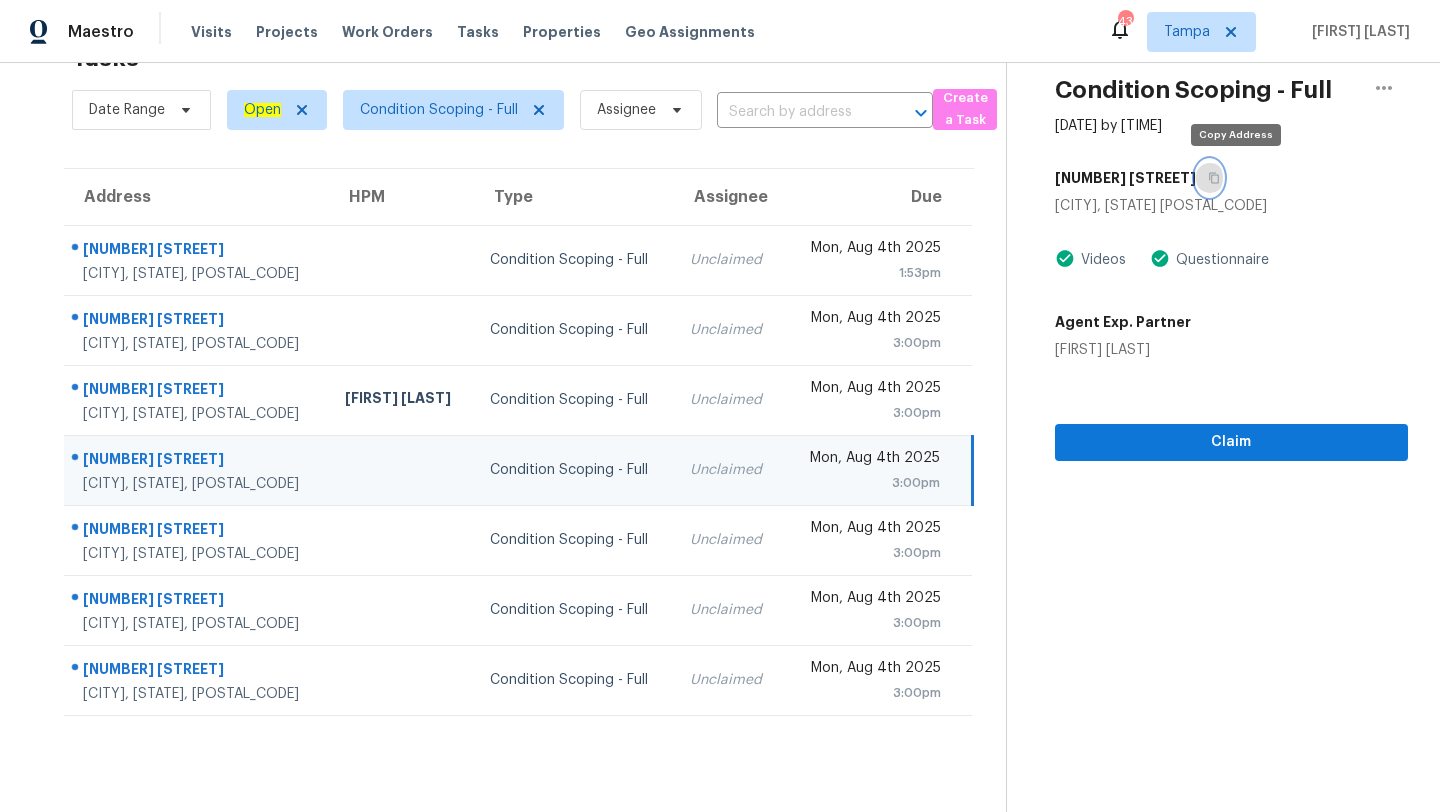 click 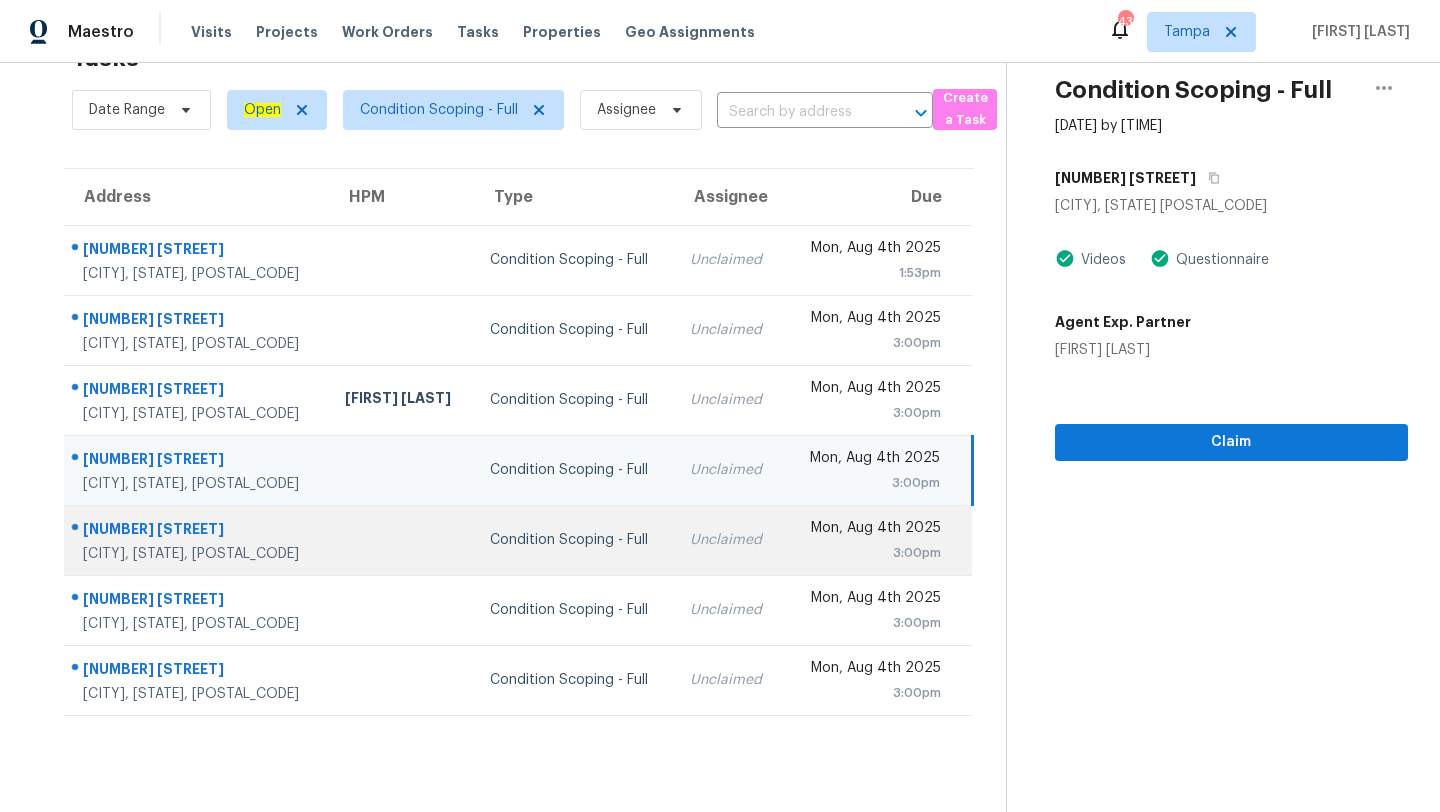 click on "Condition Scoping - Full" at bounding box center [574, 540] 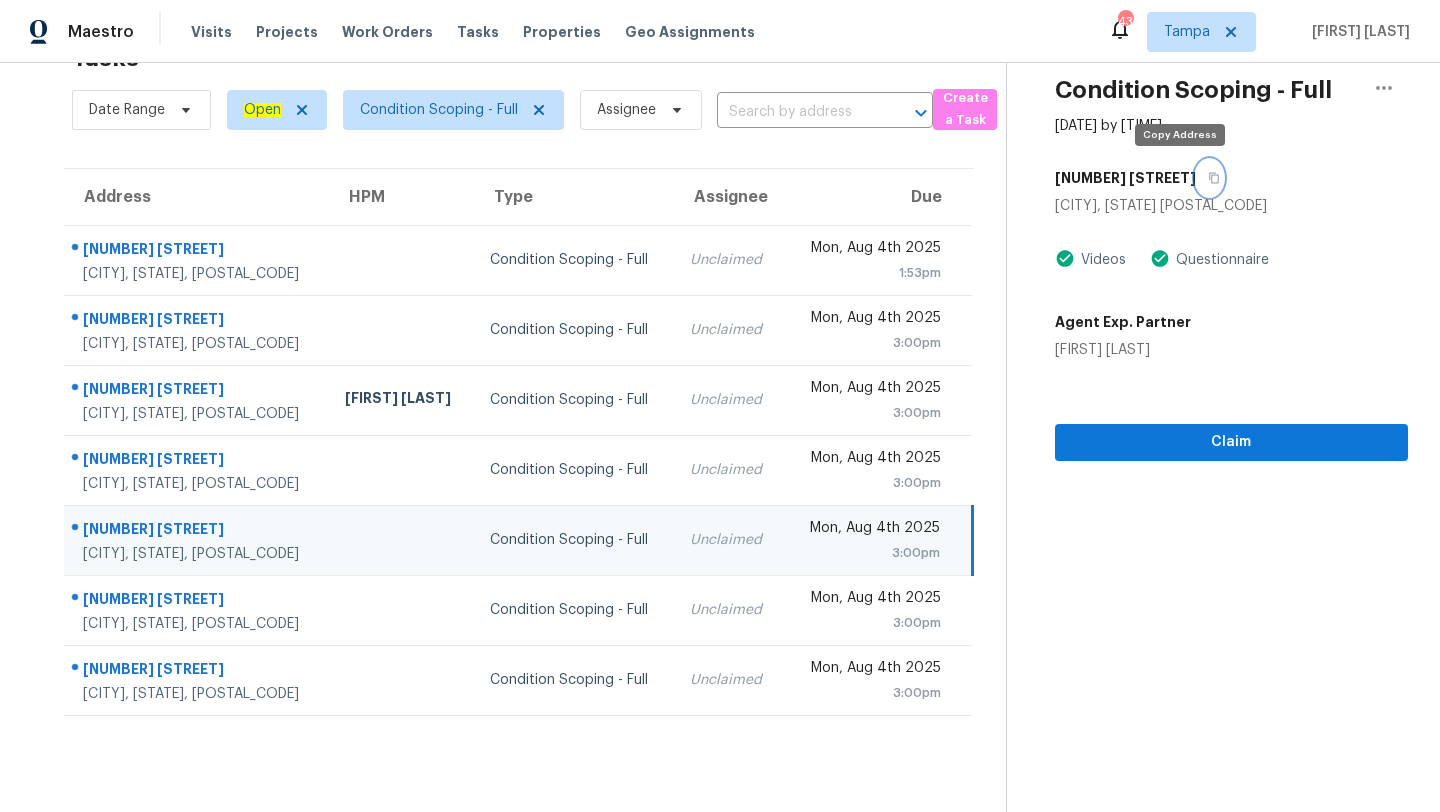 click at bounding box center (1209, 178) 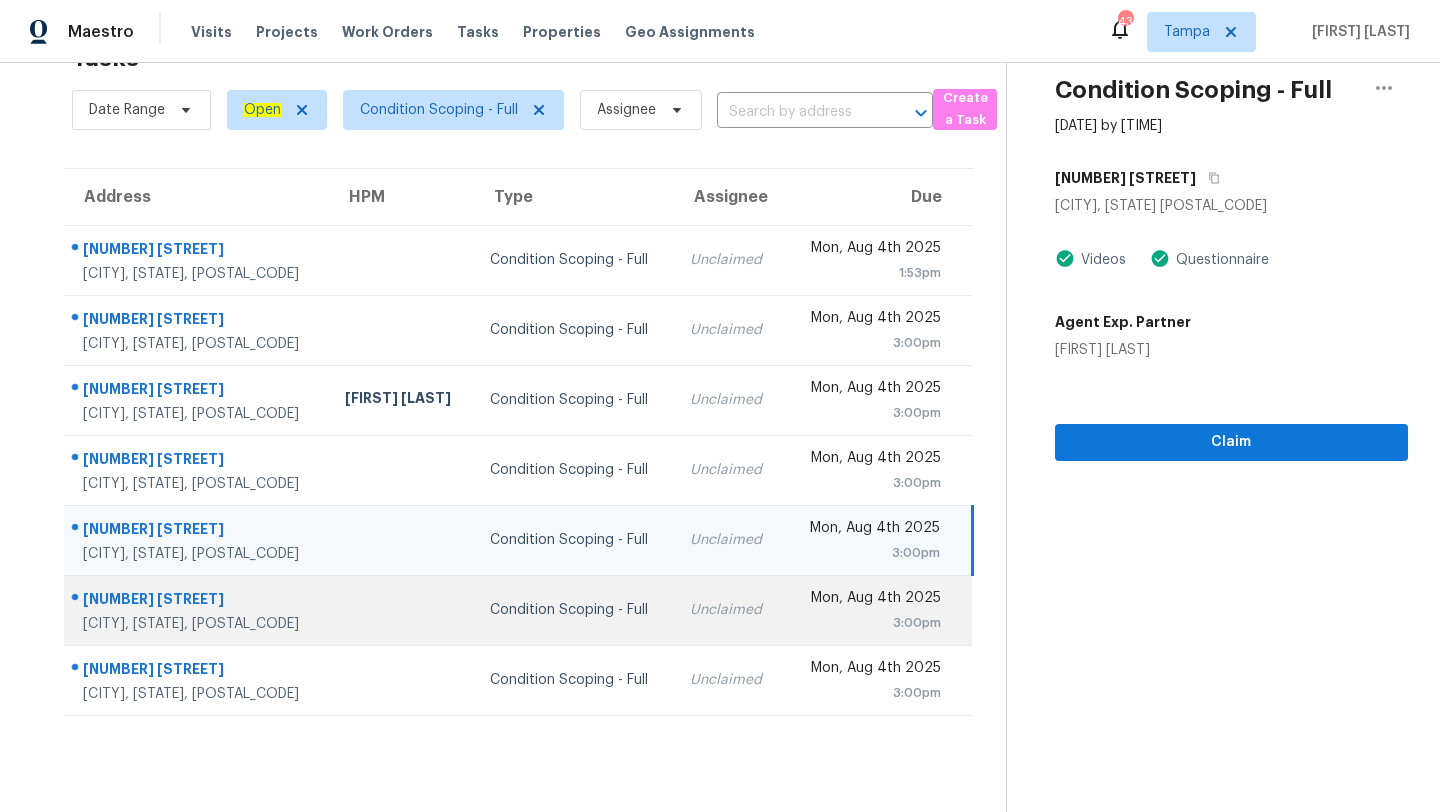 click on "Condition Scoping - Full" at bounding box center (574, 610) 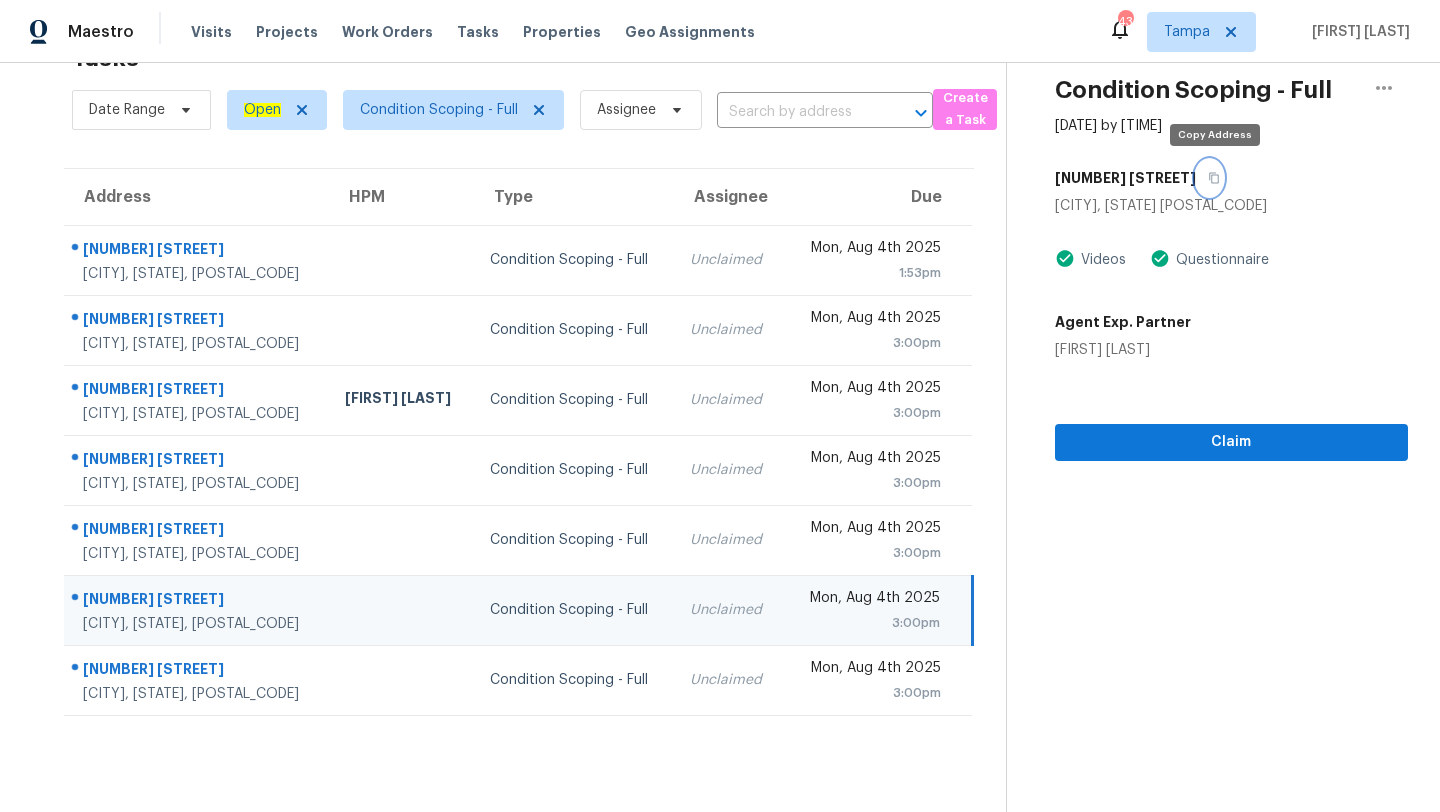 click at bounding box center (1209, 178) 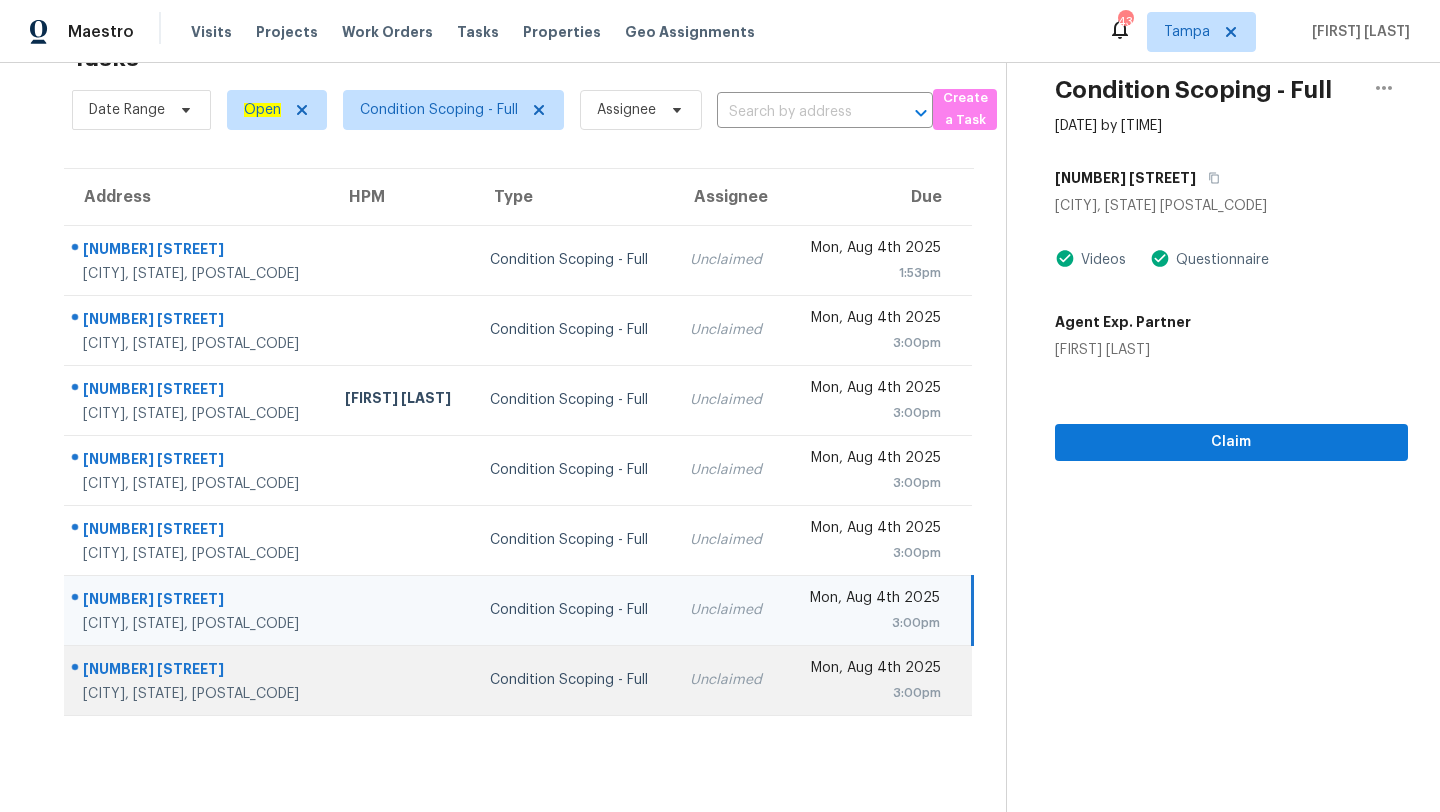 click on "Condition Scoping - Full" at bounding box center (574, 680) 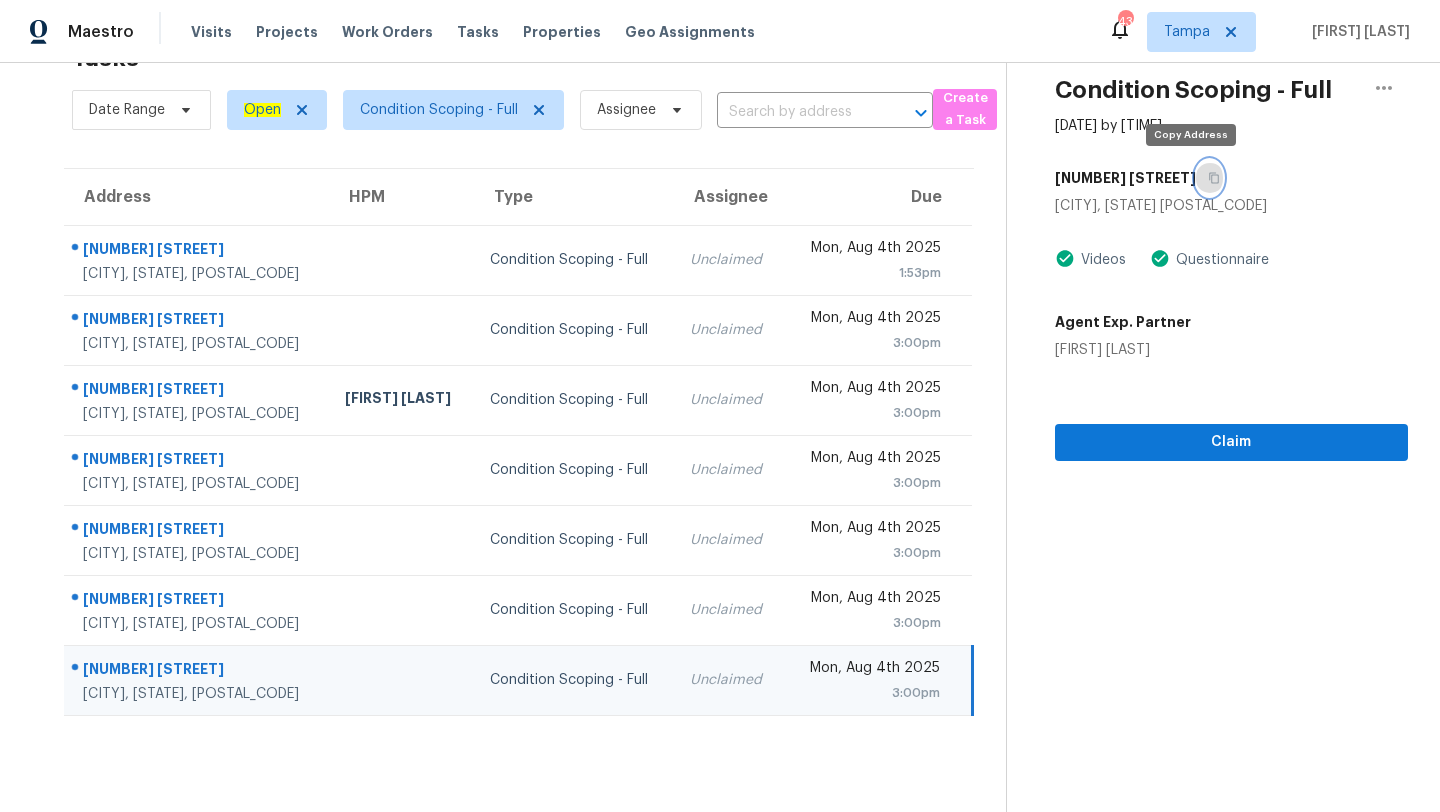 click 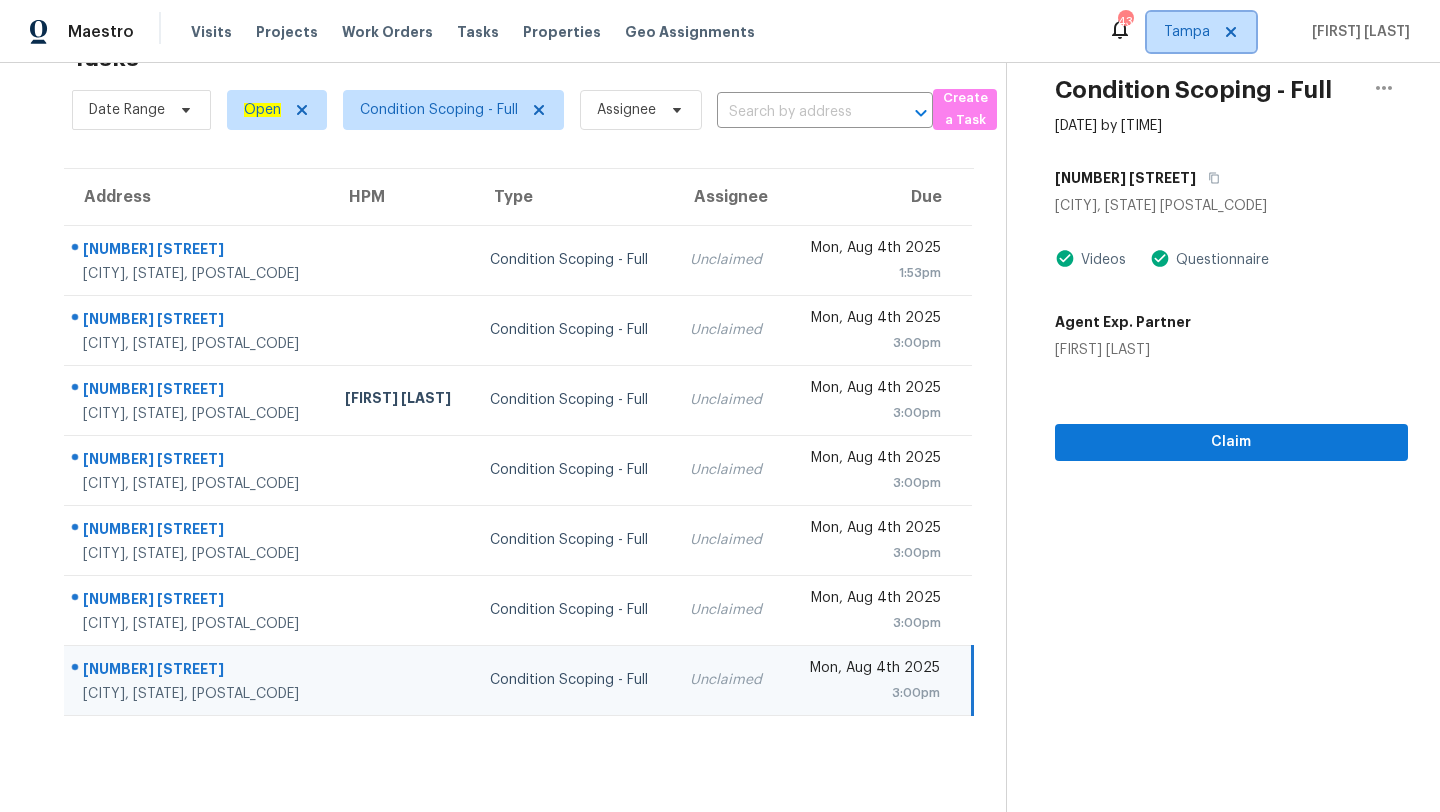 click on "Tampa" at bounding box center (1201, 32) 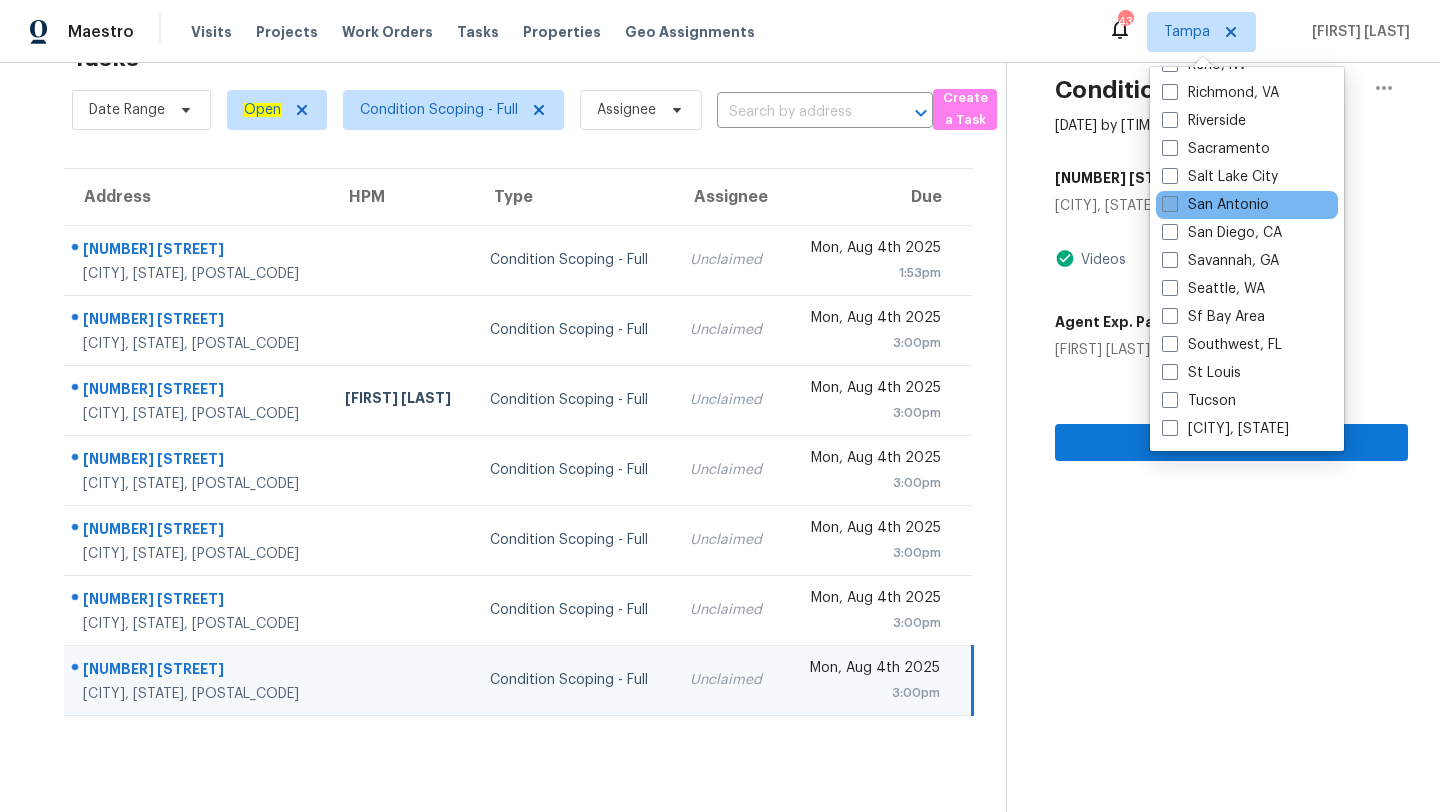 scroll, scrollTop: 1089, scrollLeft: 0, axis: vertical 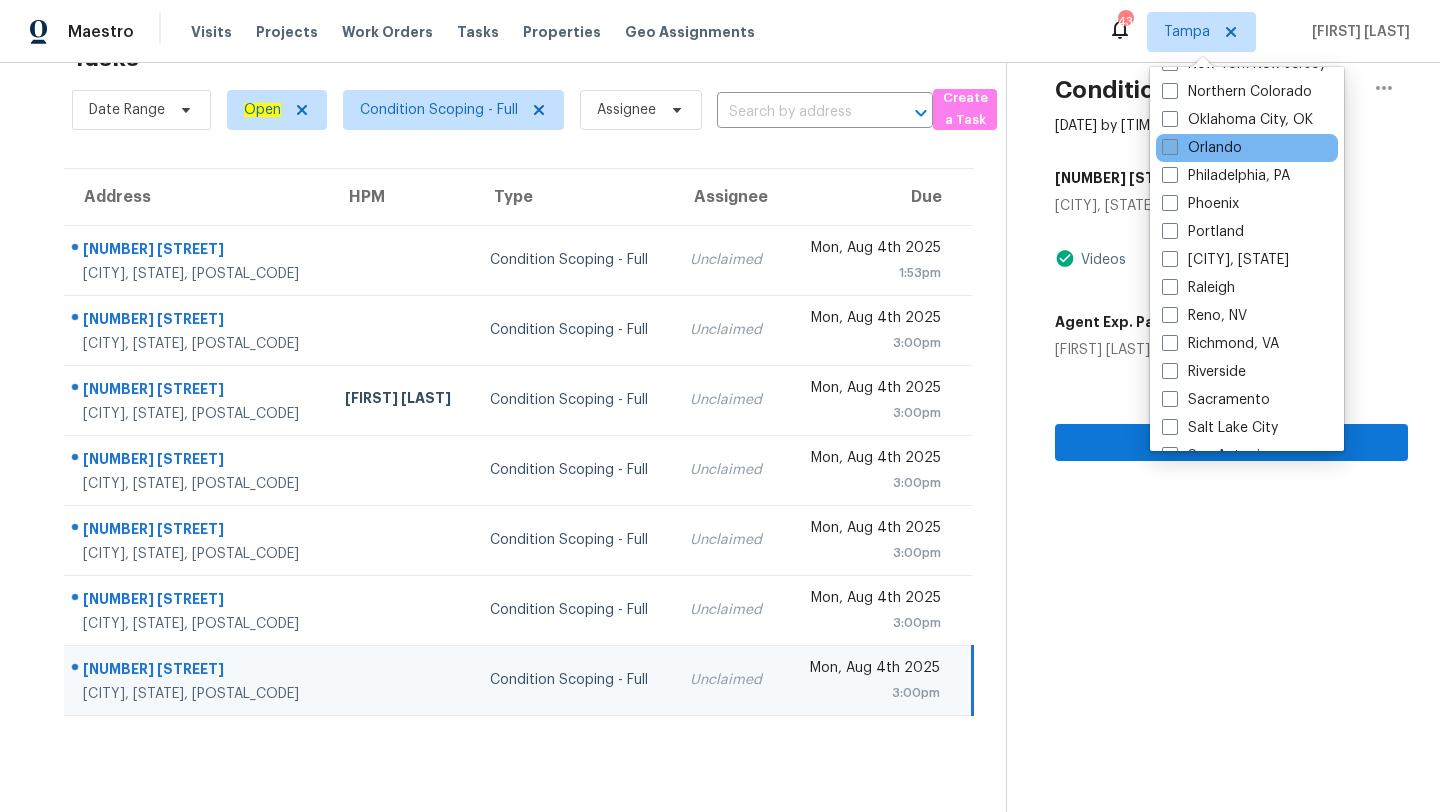 click at bounding box center (1170, 147) 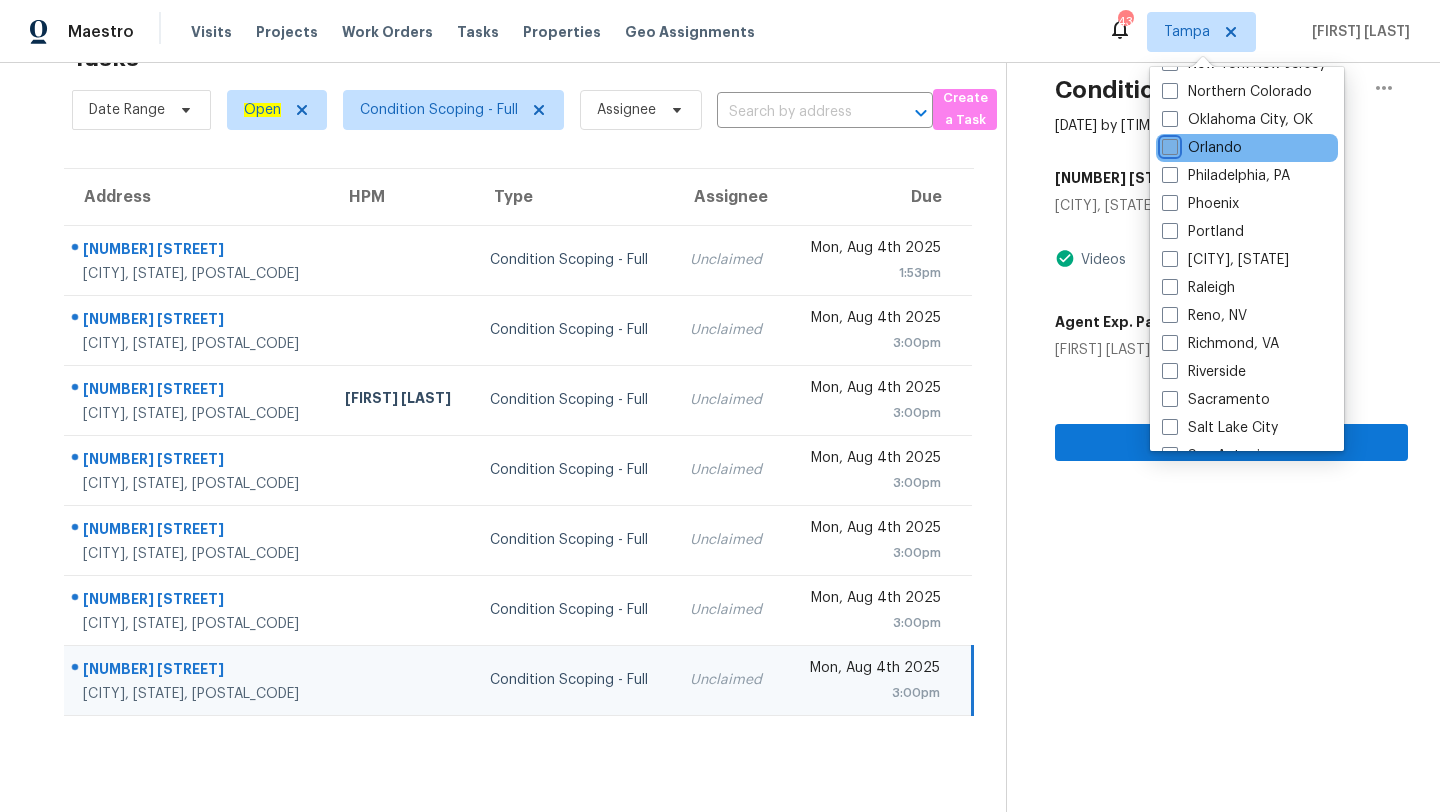 click on "Orlando" at bounding box center (1168, 144) 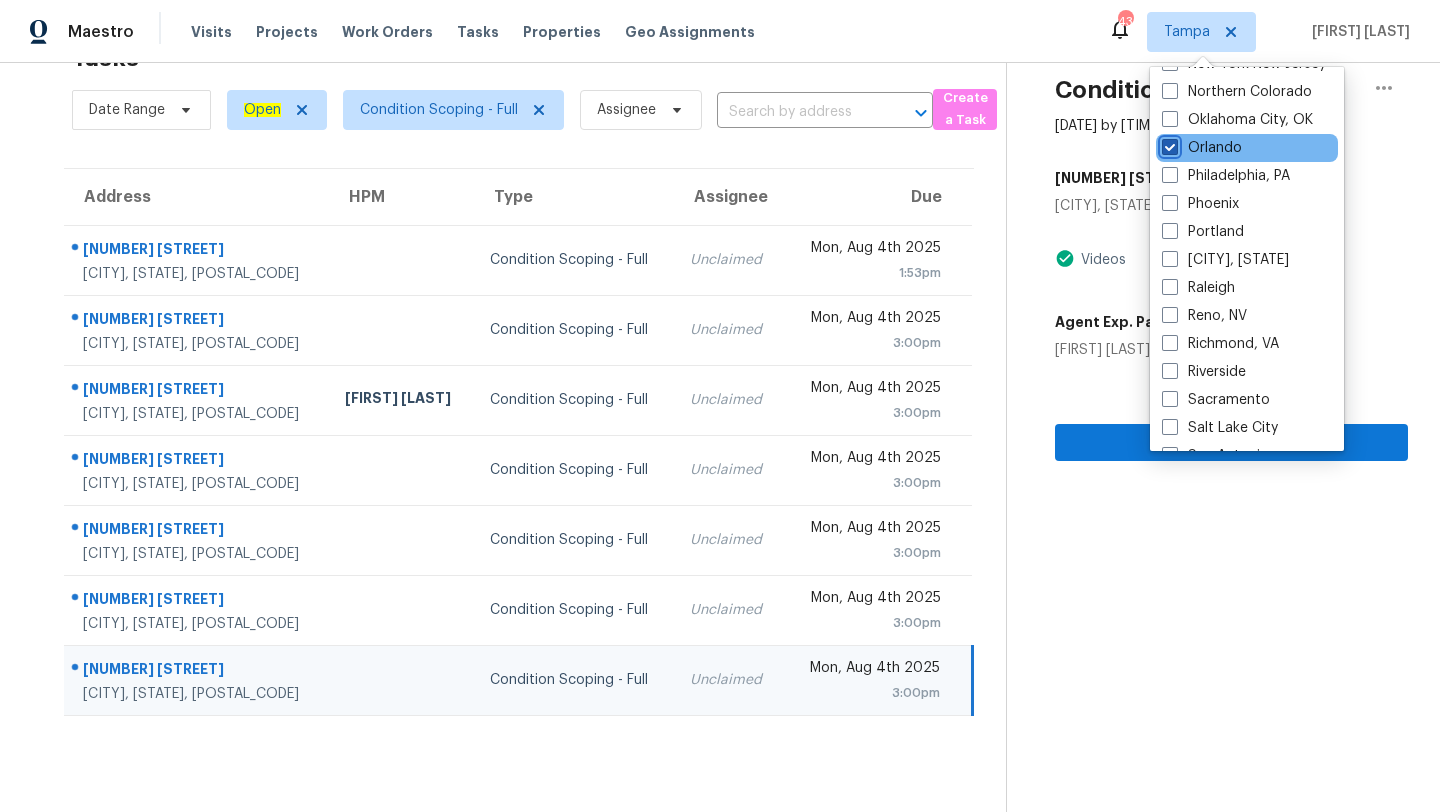 checkbox on "true" 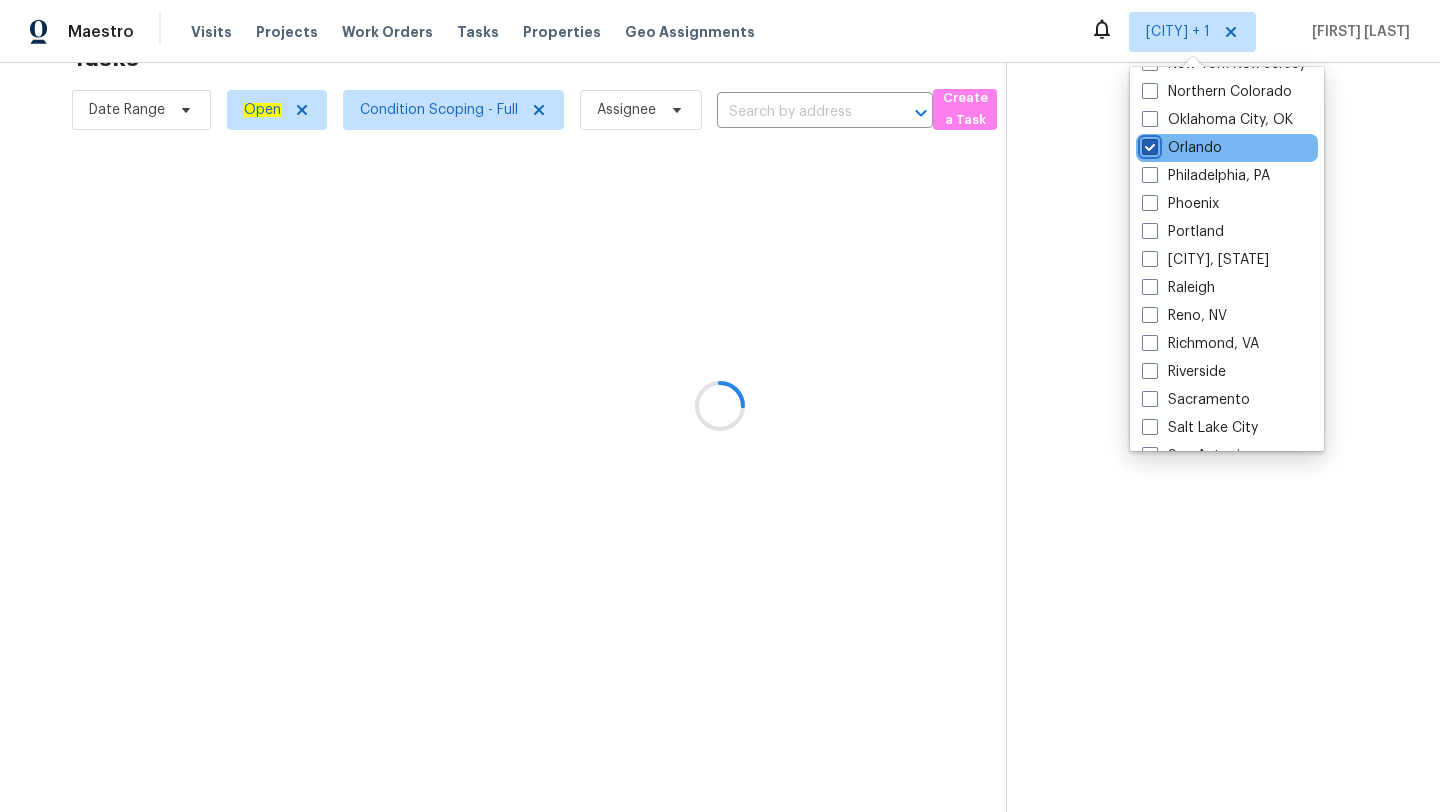 scroll, scrollTop: 0, scrollLeft: 0, axis: both 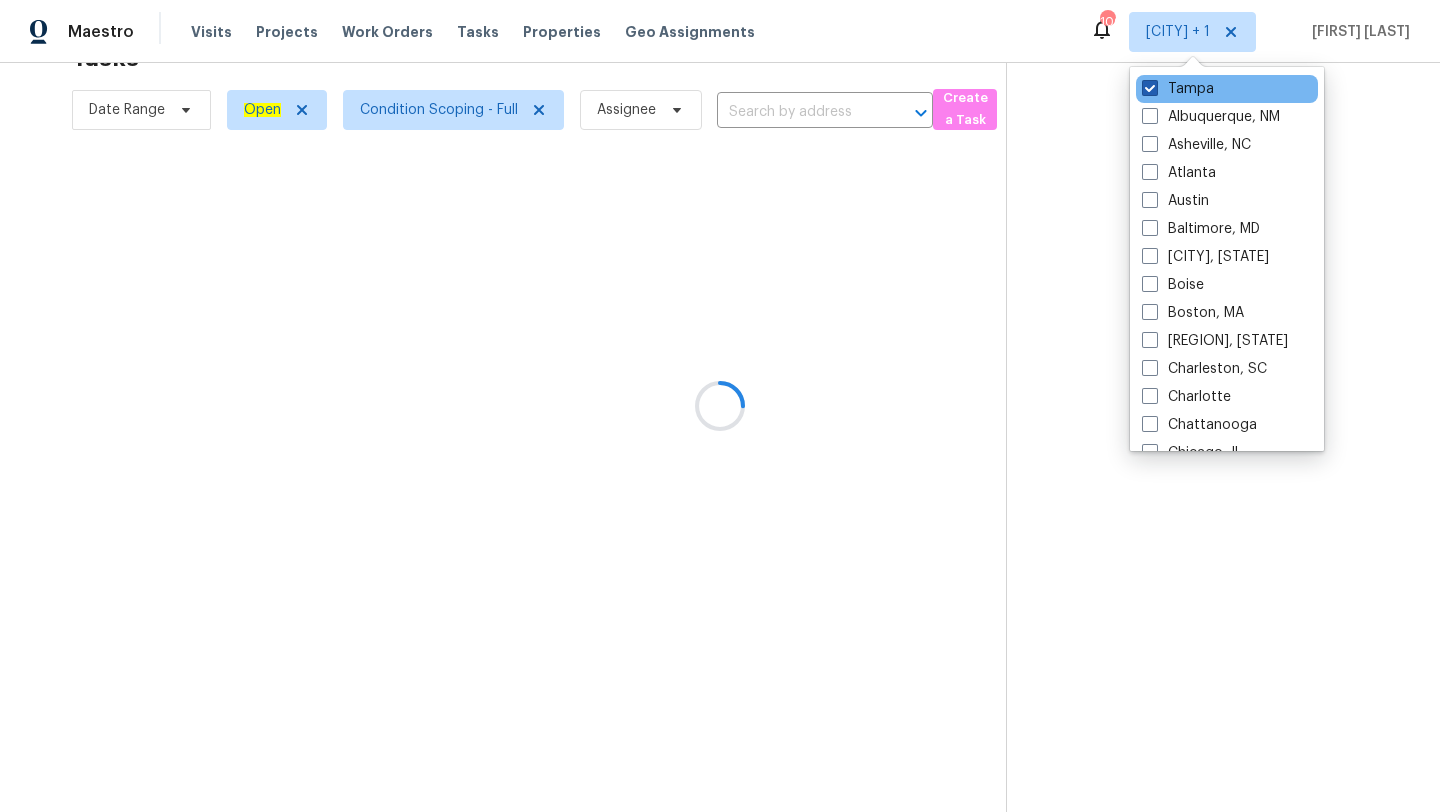 click at bounding box center (1150, 88) 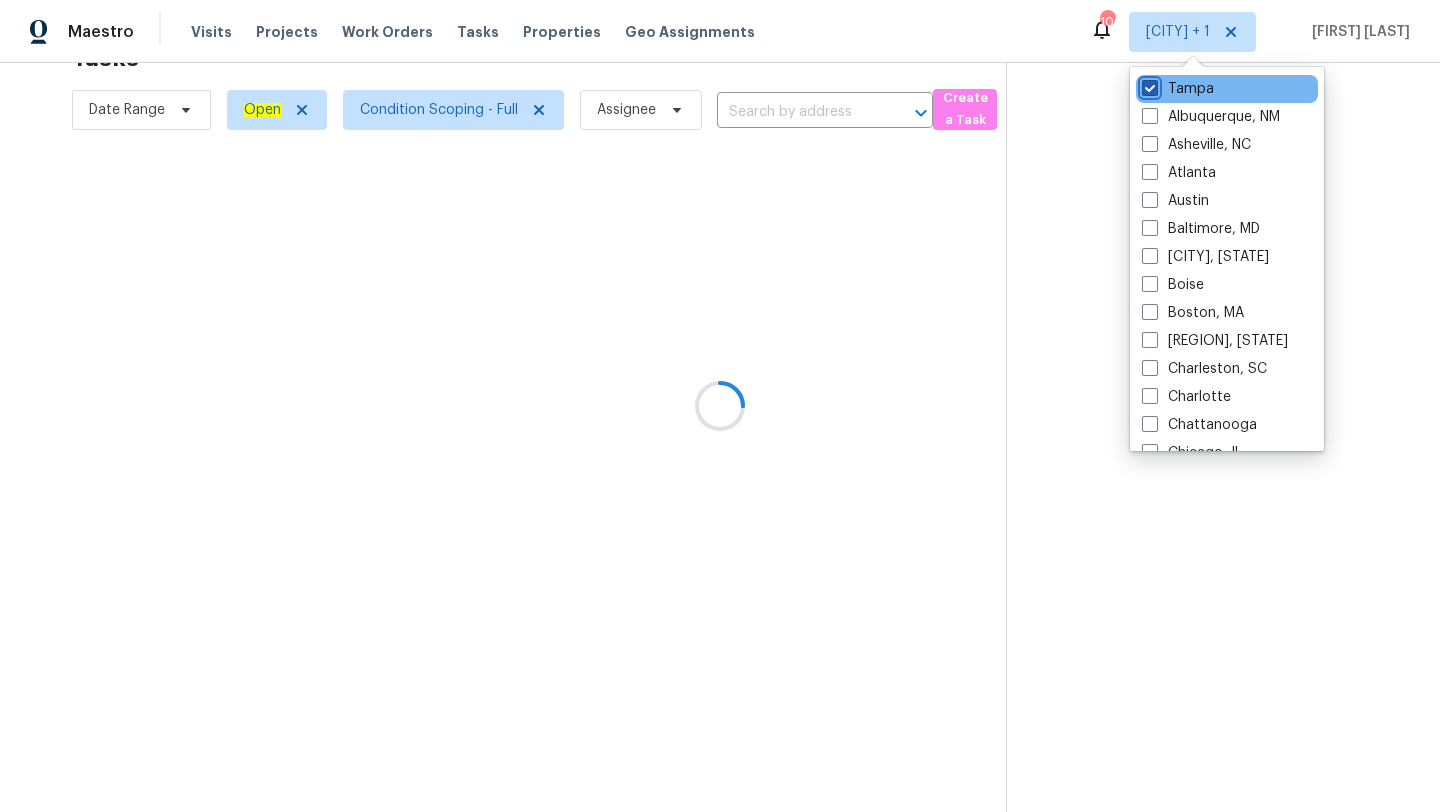 click on "Tampa" at bounding box center (1148, 85) 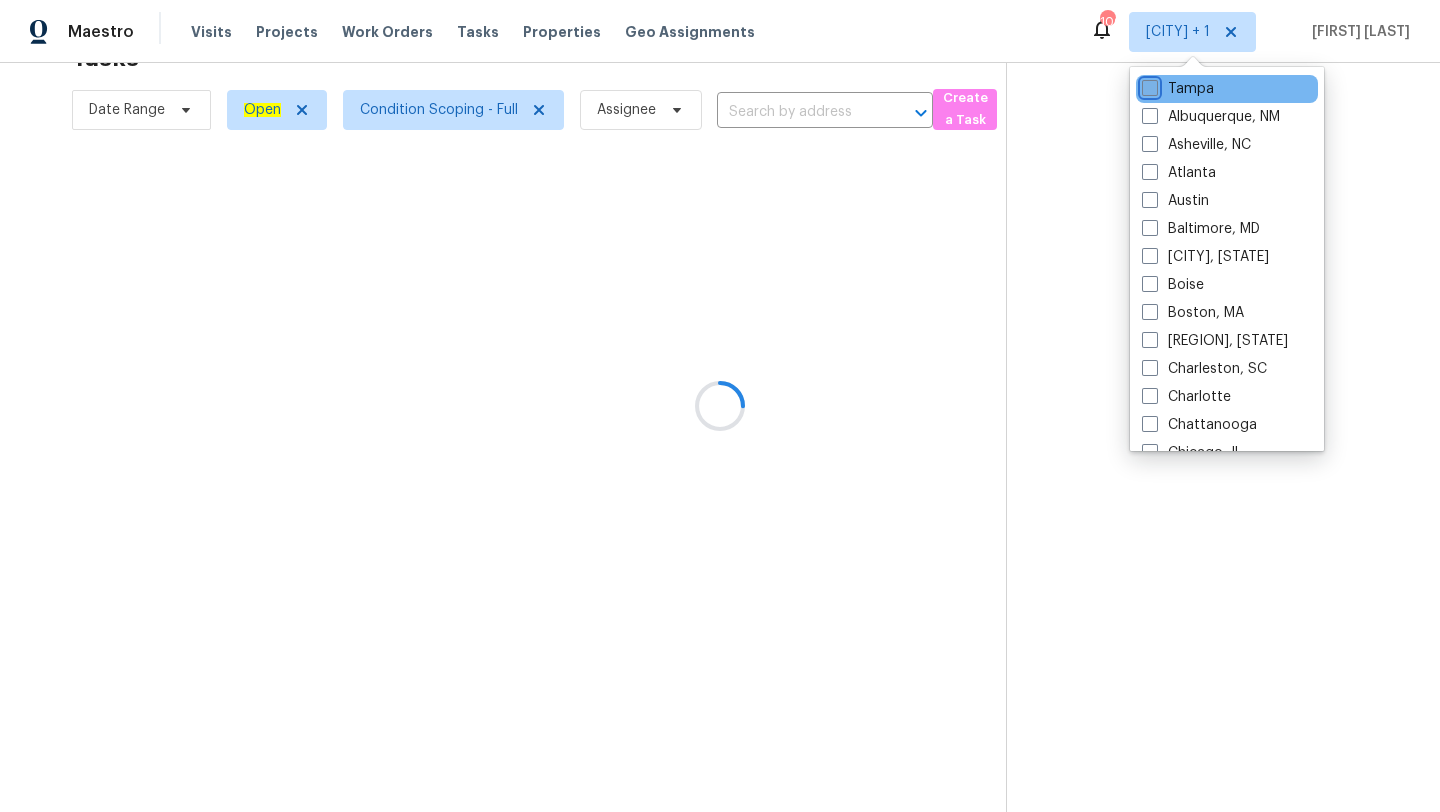 checkbox on "false" 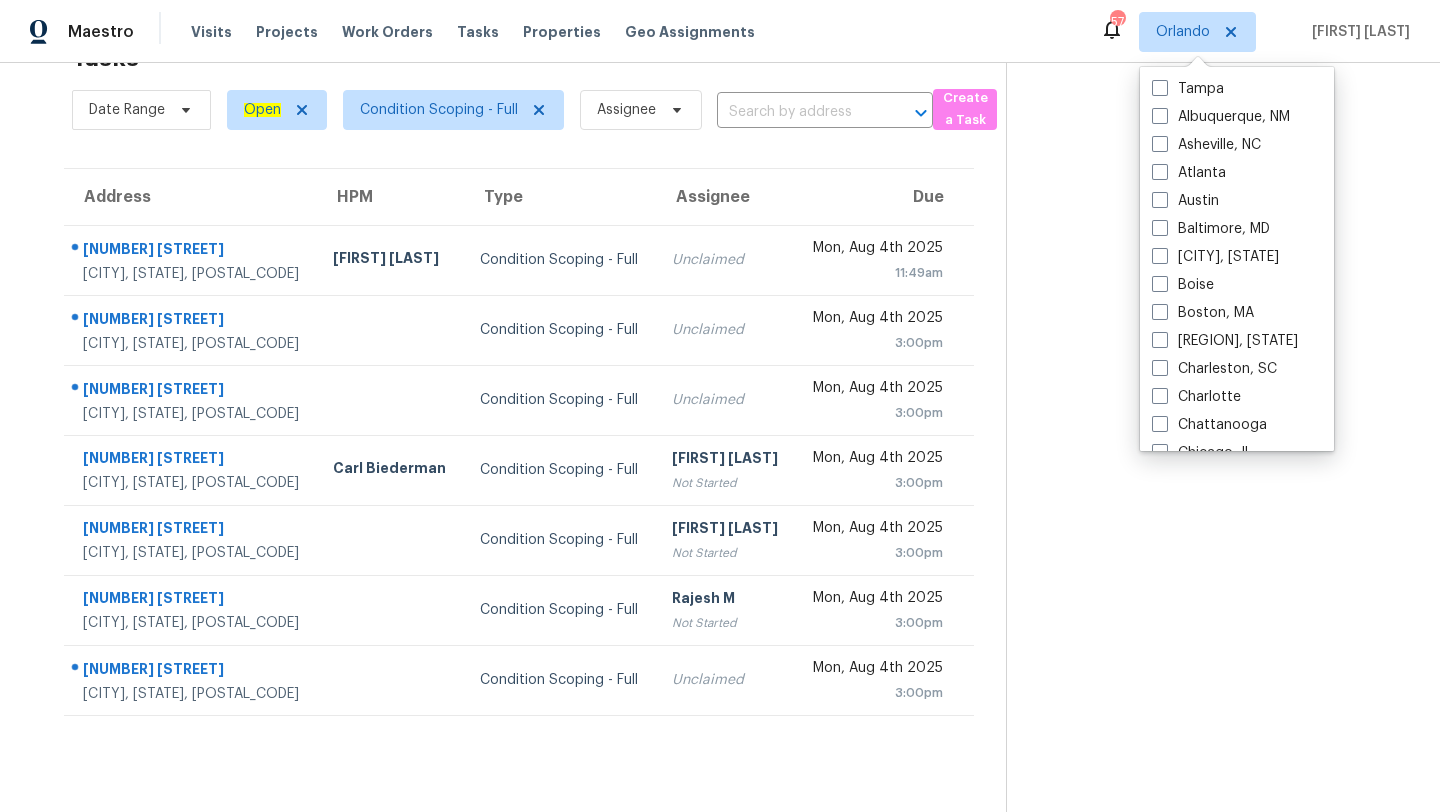 click on "Condition Scoping - Full" at bounding box center [560, 260] 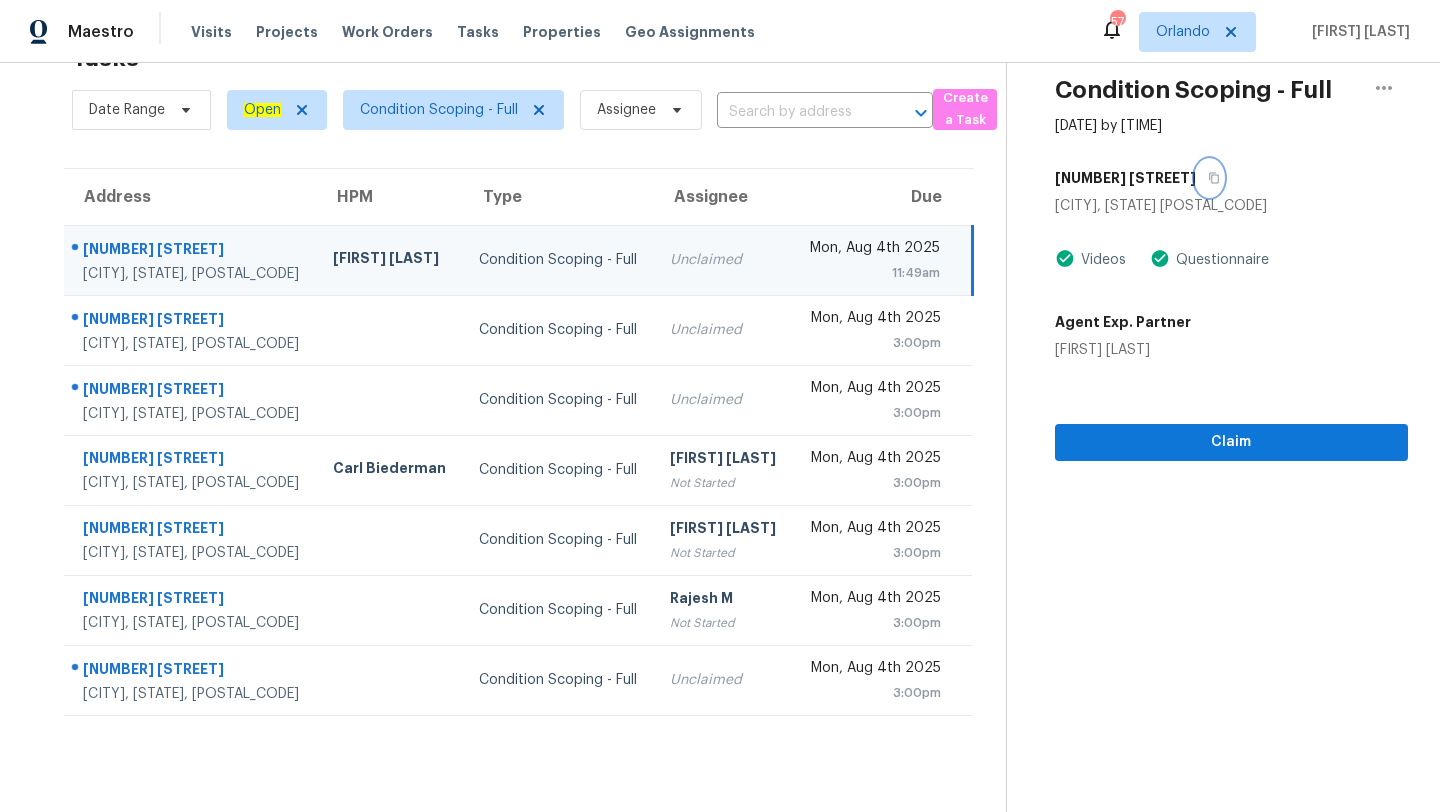 click at bounding box center (1209, 178) 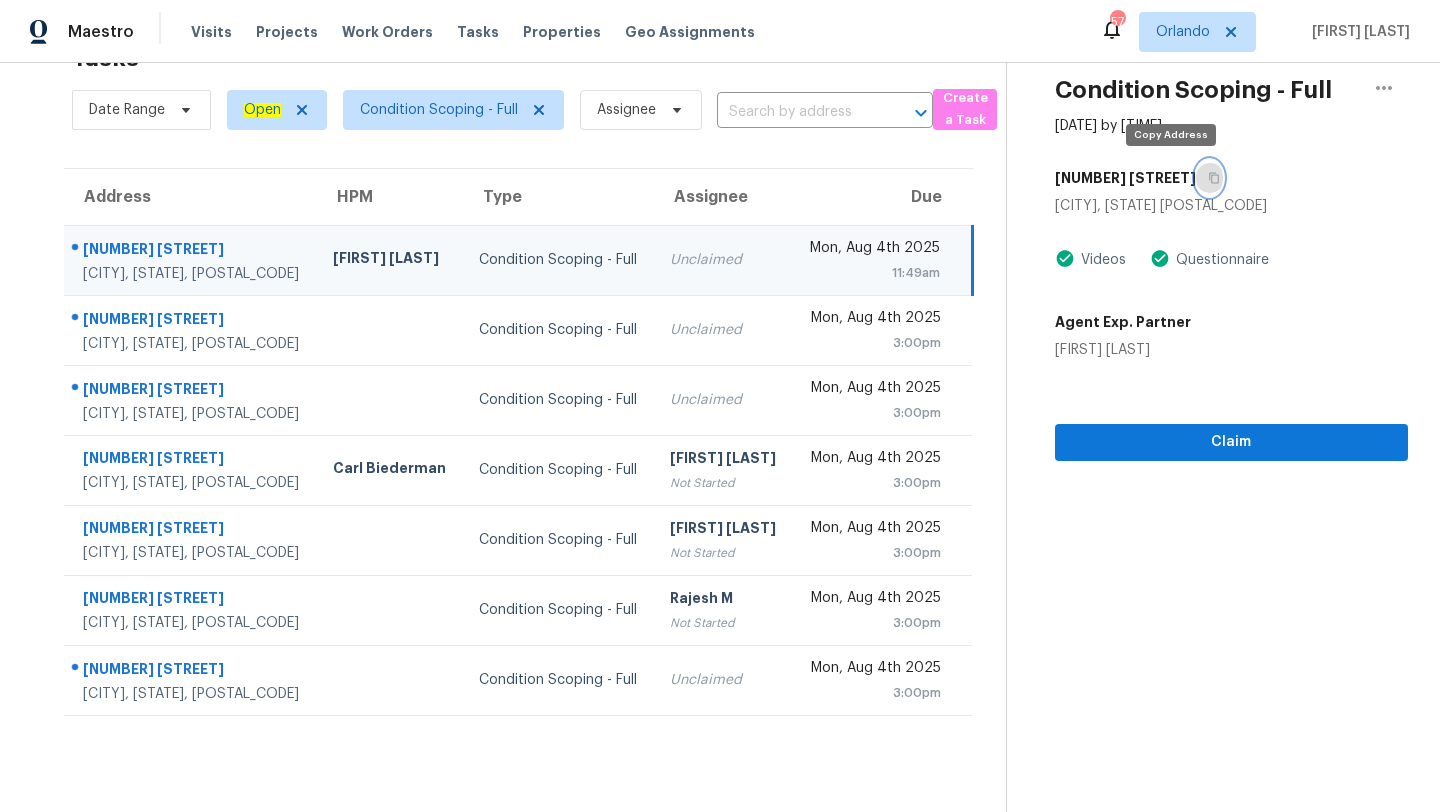 click at bounding box center [1209, 178] 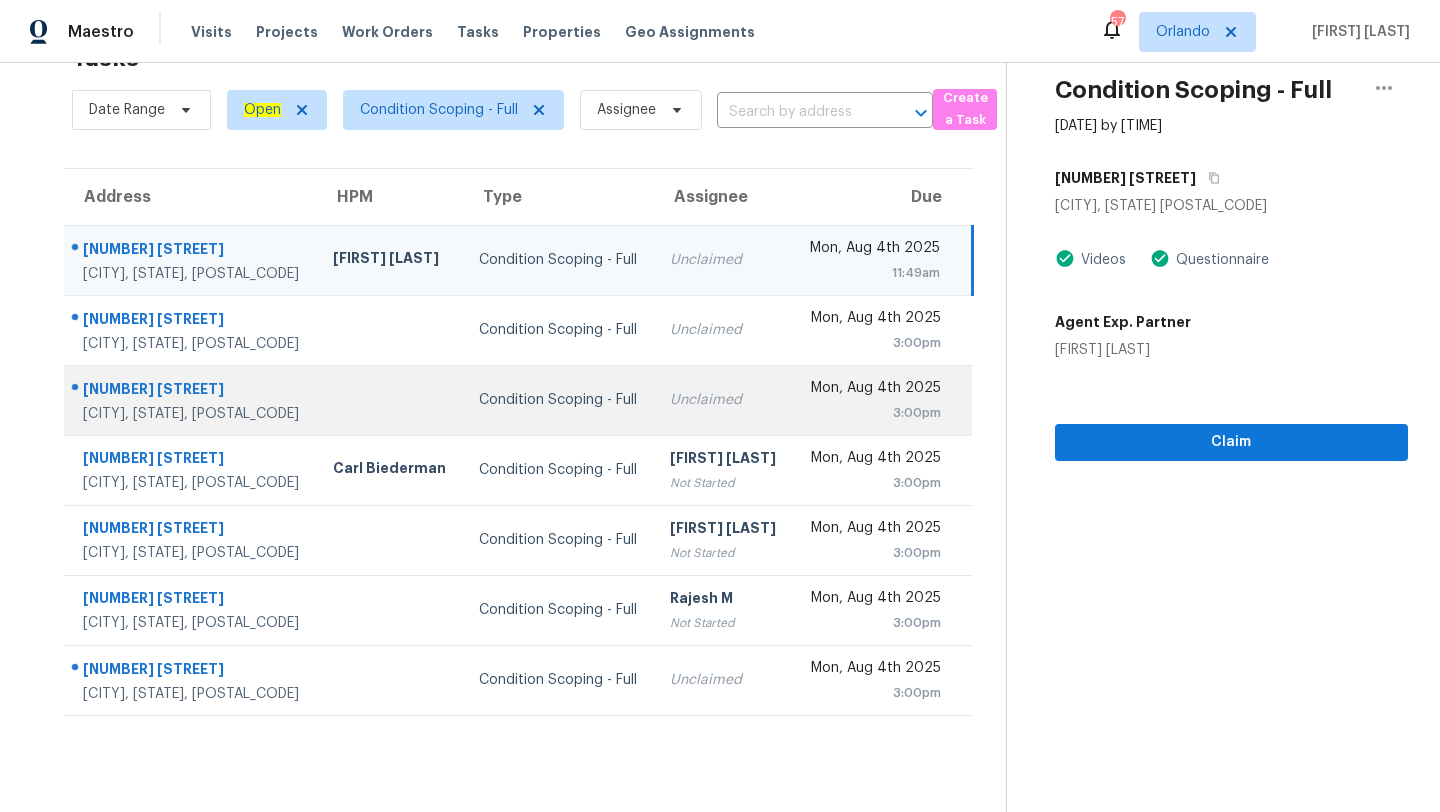 click on "Condition Scoping - Full" at bounding box center [558, 400] 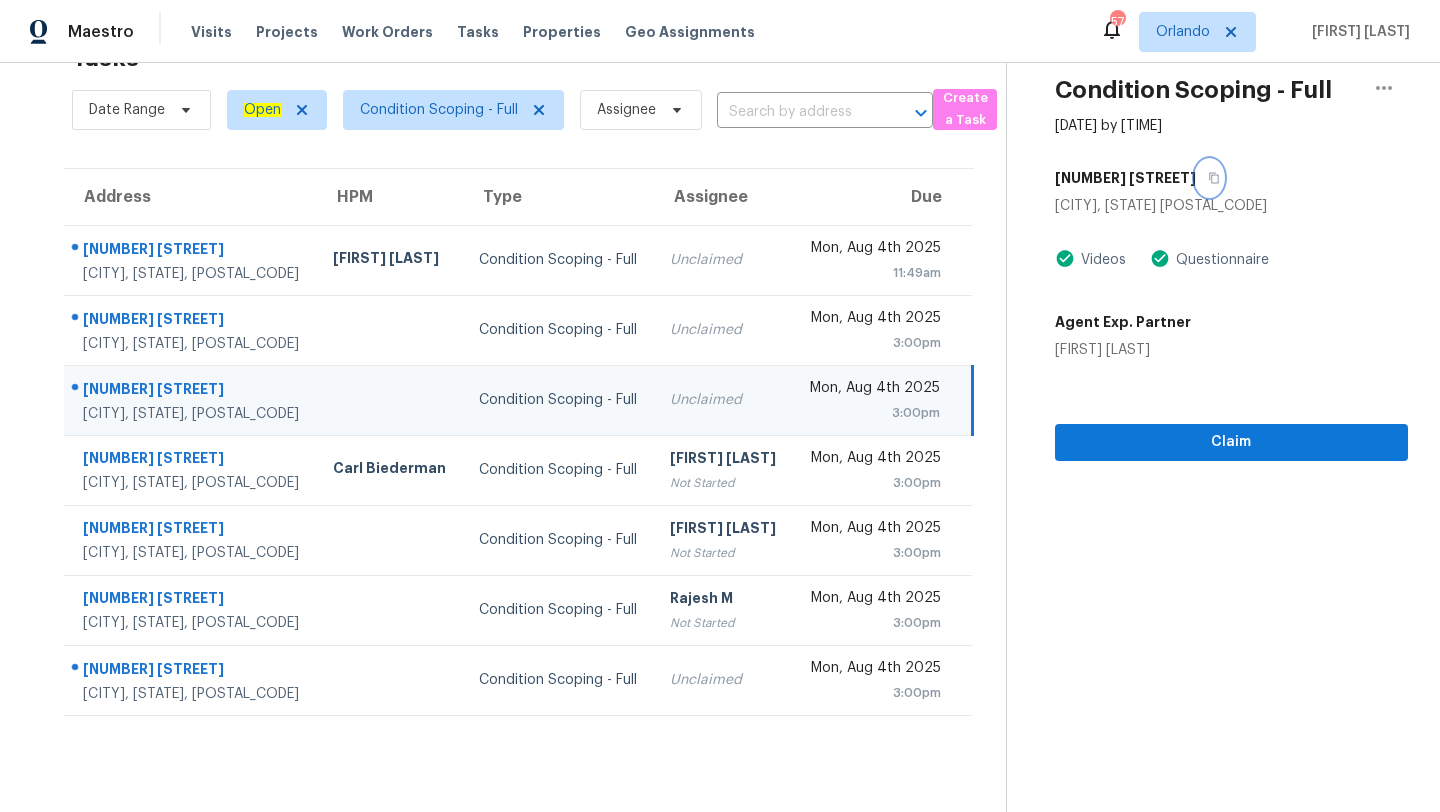 click 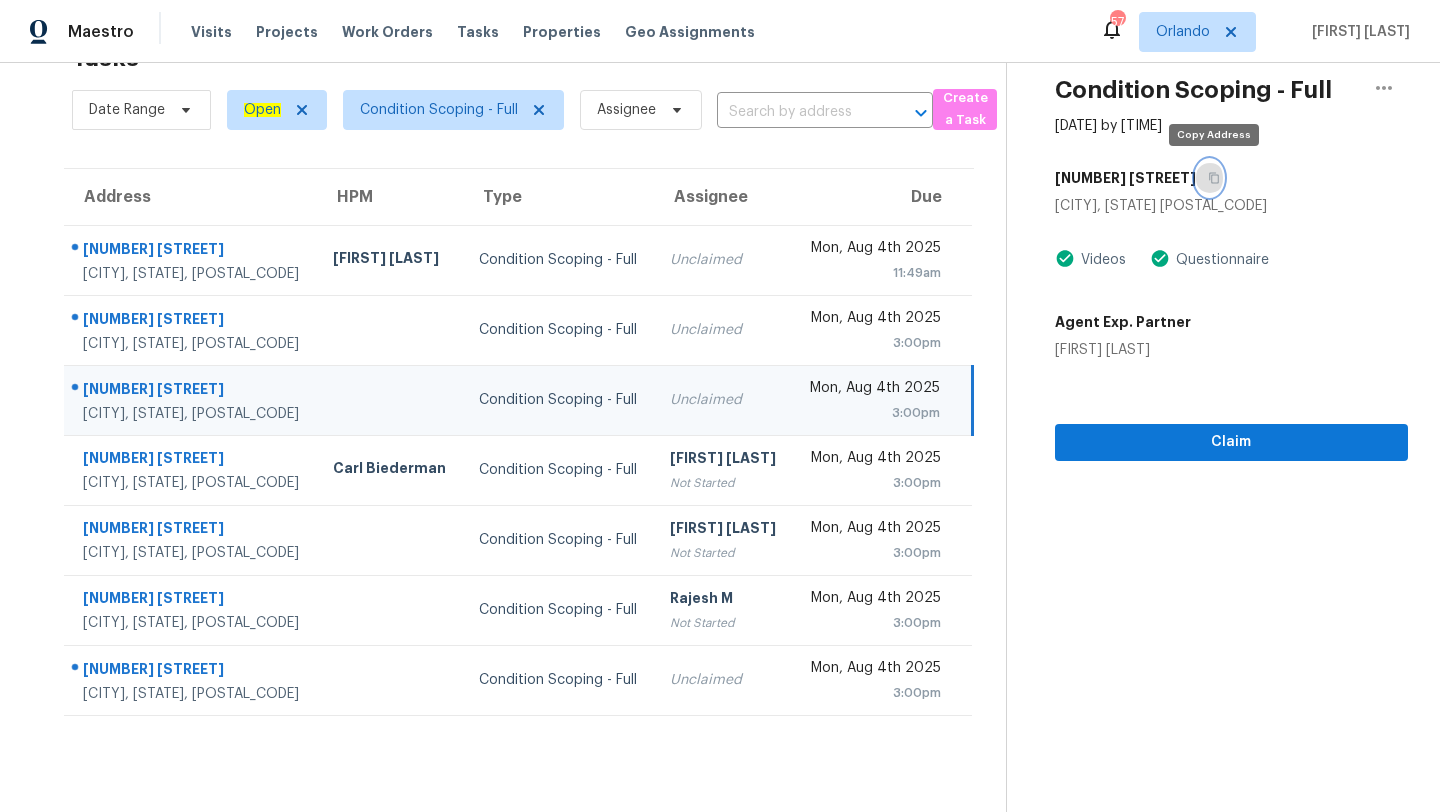 click at bounding box center [1209, 178] 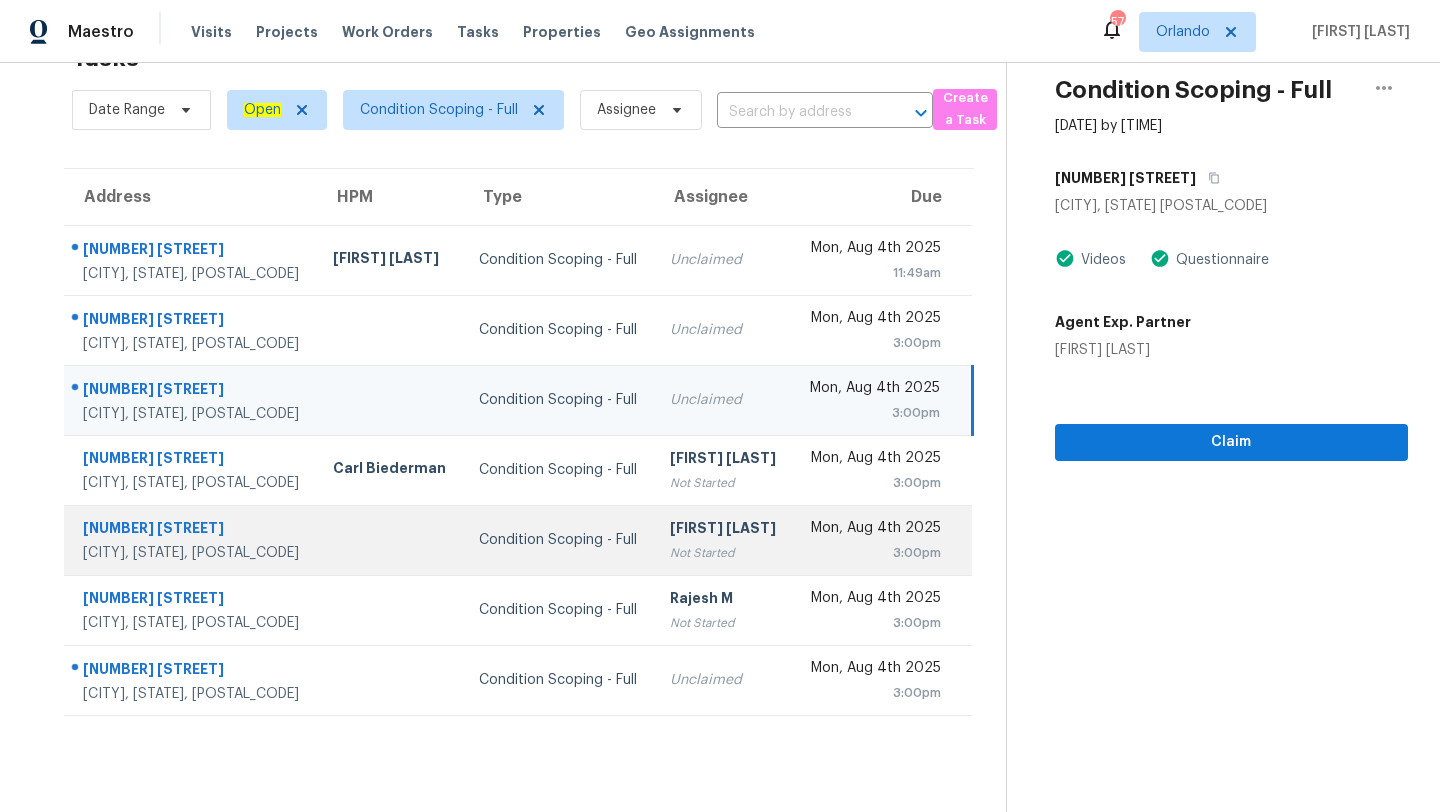click on "[LAST] [LAST] Not Started" at bounding box center (723, 540) 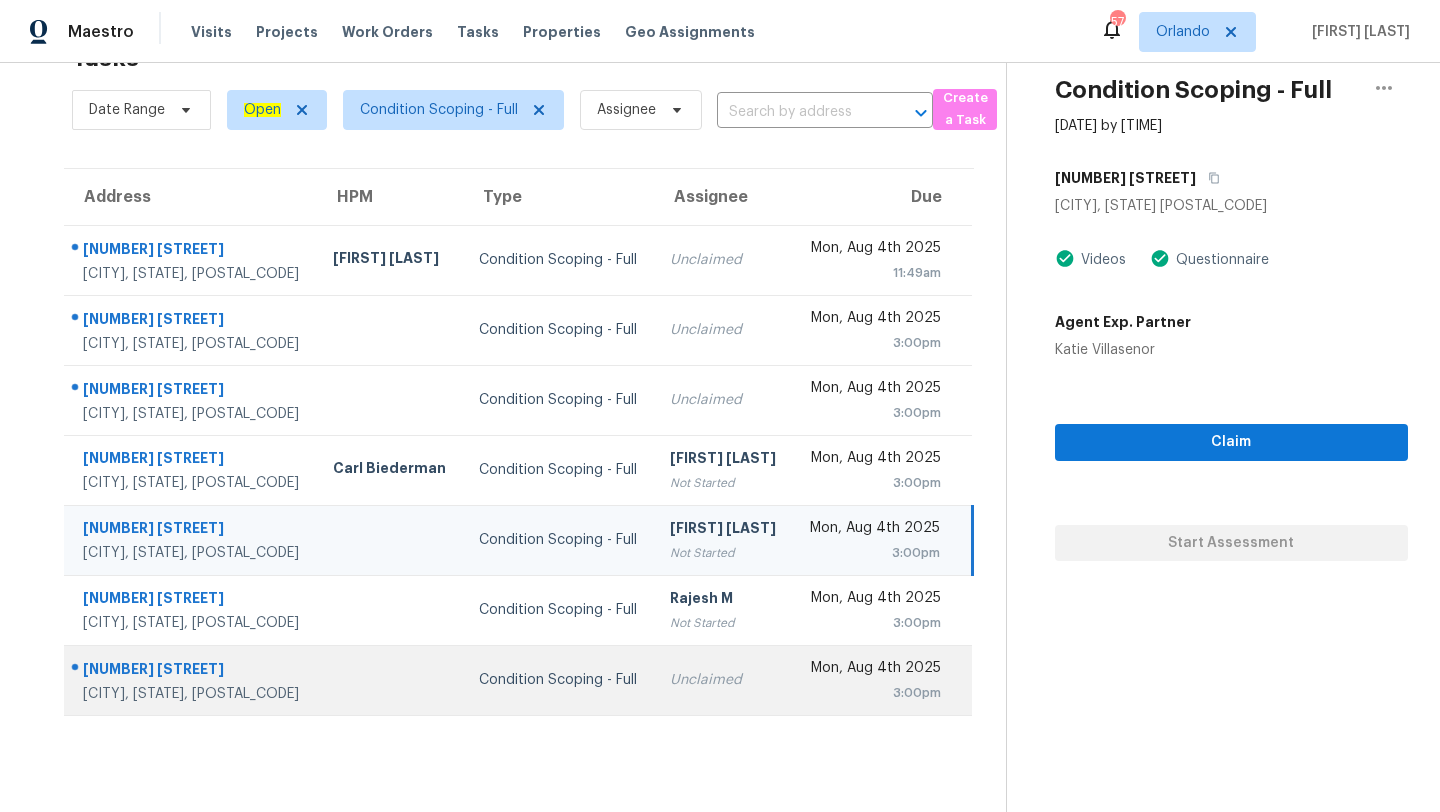 click on "[DAY], [DATE] [TIME]" at bounding box center (883, 680) 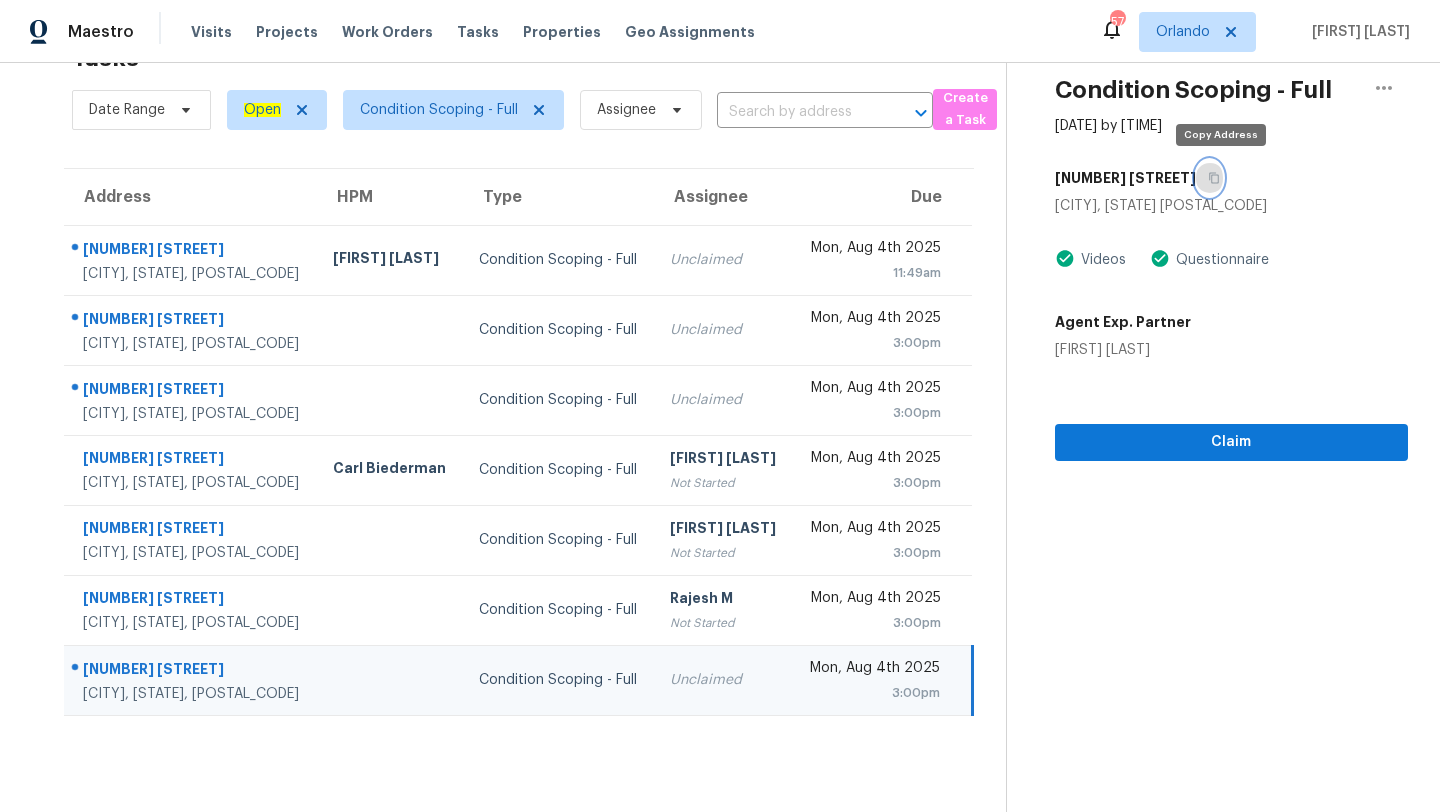 click at bounding box center (1209, 178) 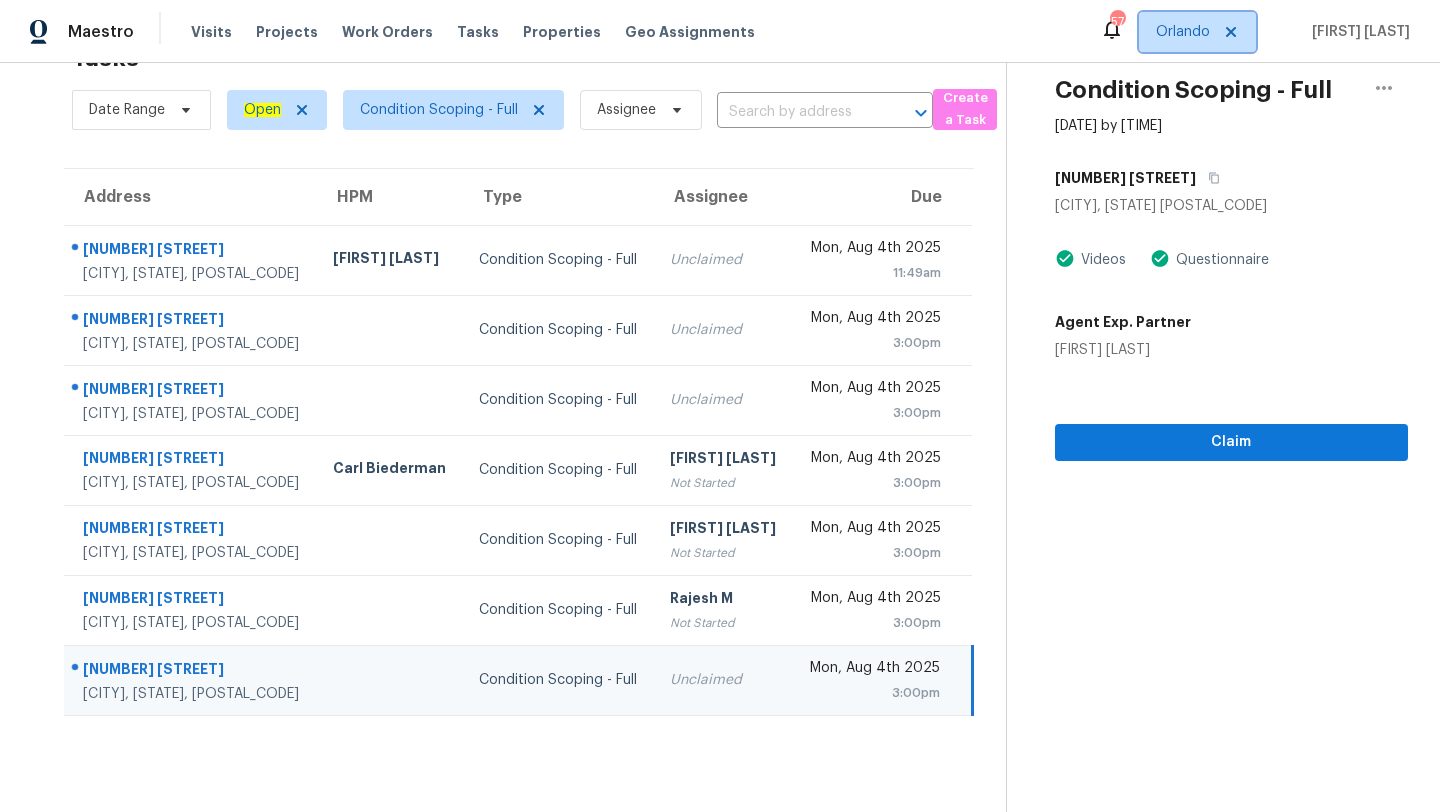 click on "Orlando" at bounding box center (1183, 32) 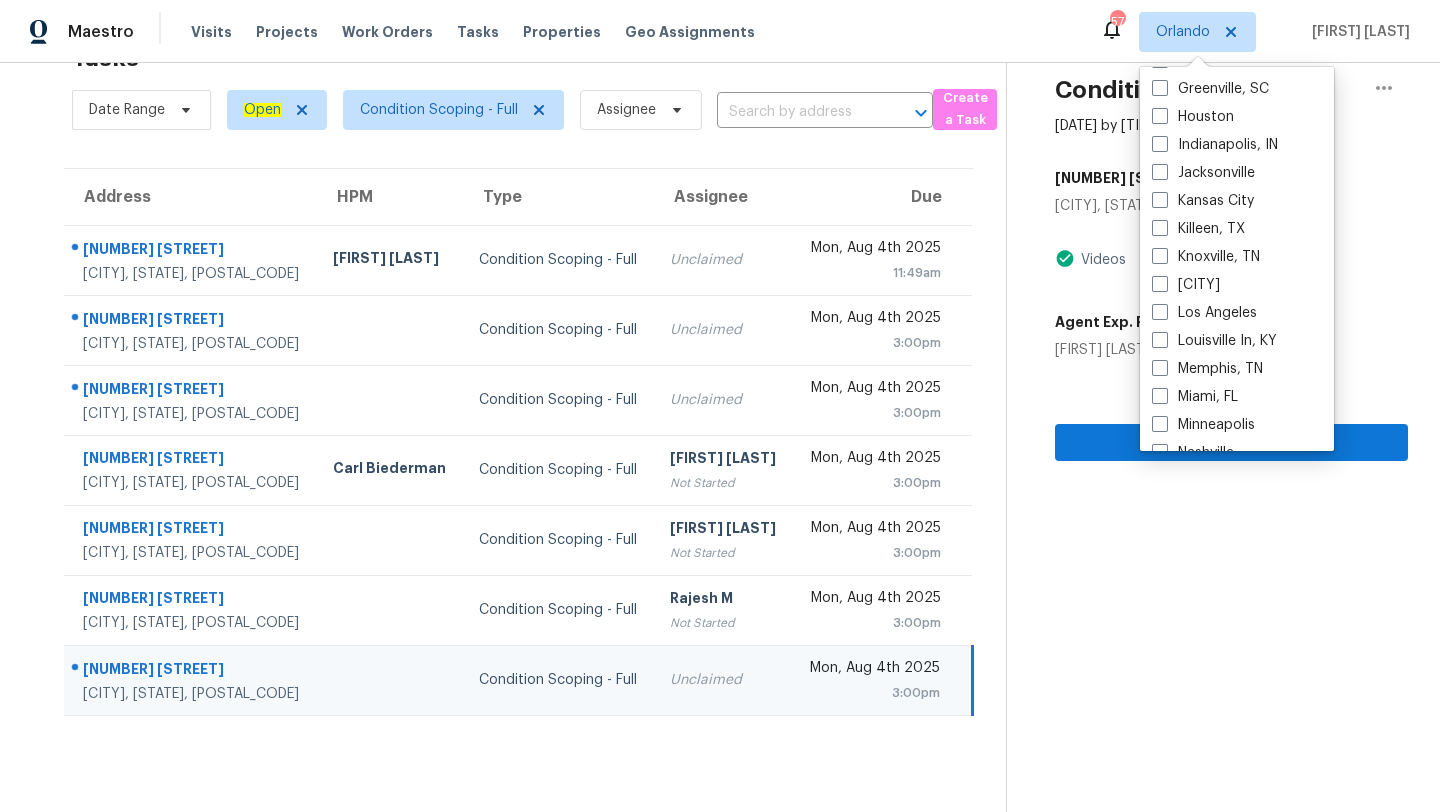 scroll, scrollTop: 726, scrollLeft: 0, axis: vertical 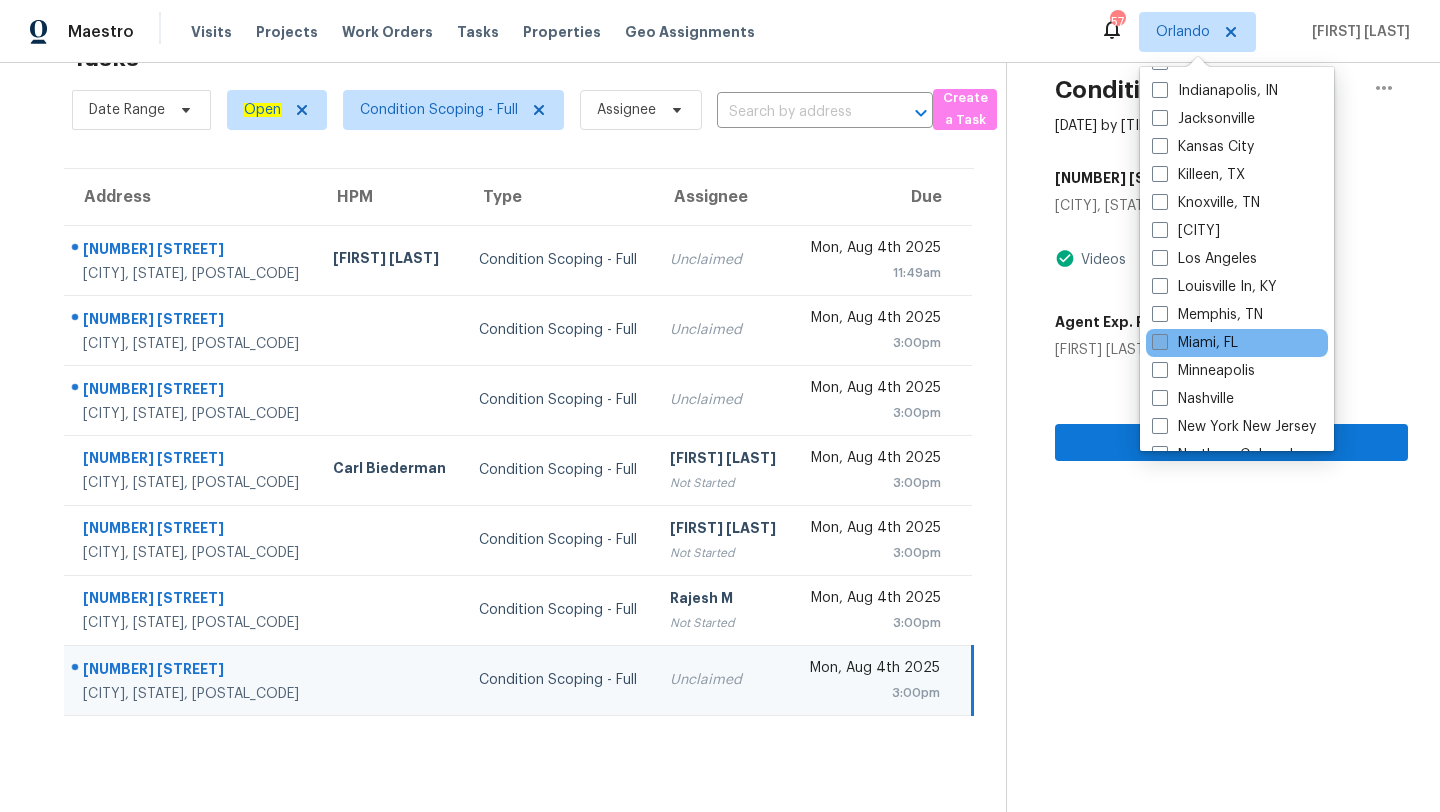 click at bounding box center (1160, 342) 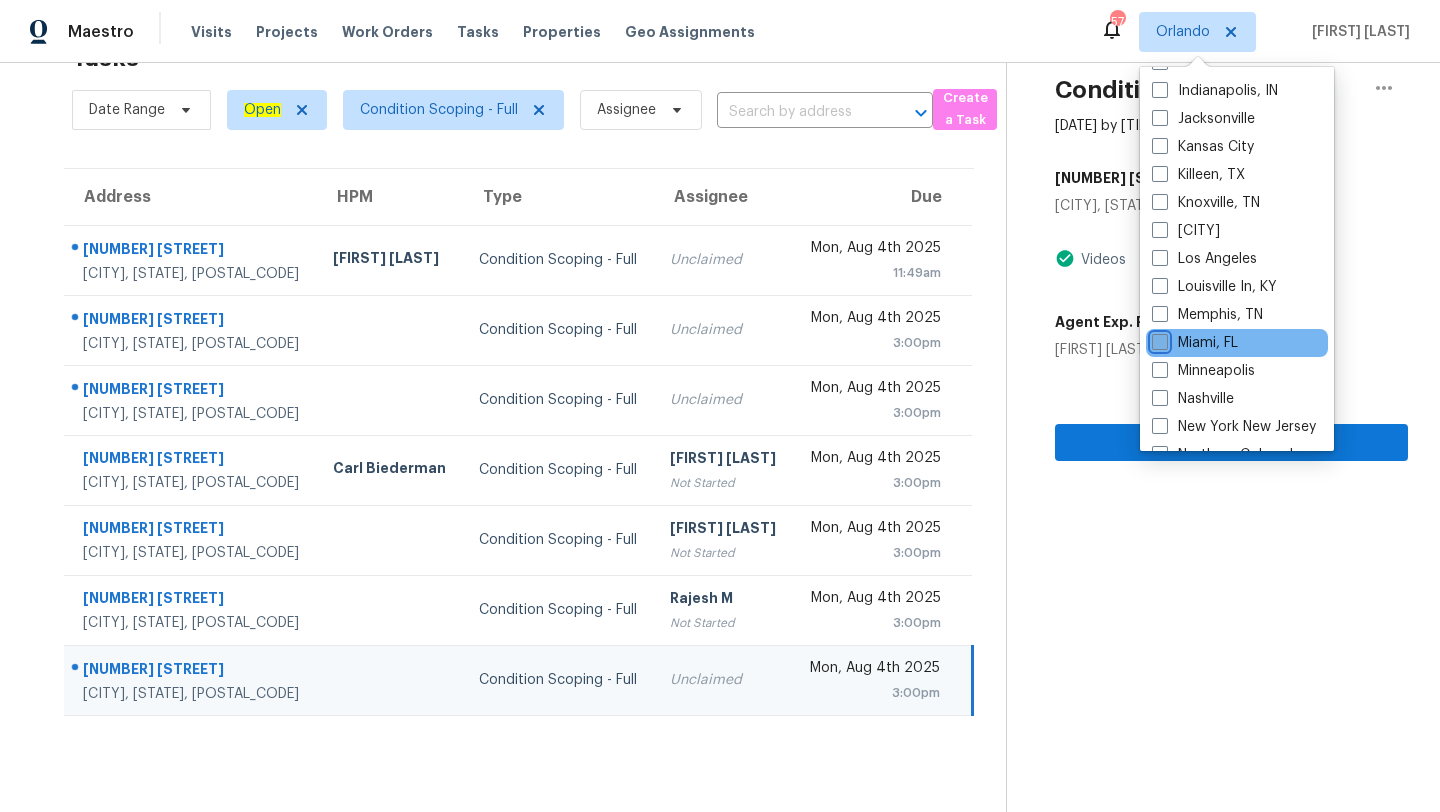 click on "Miami, FL" at bounding box center [1158, 339] 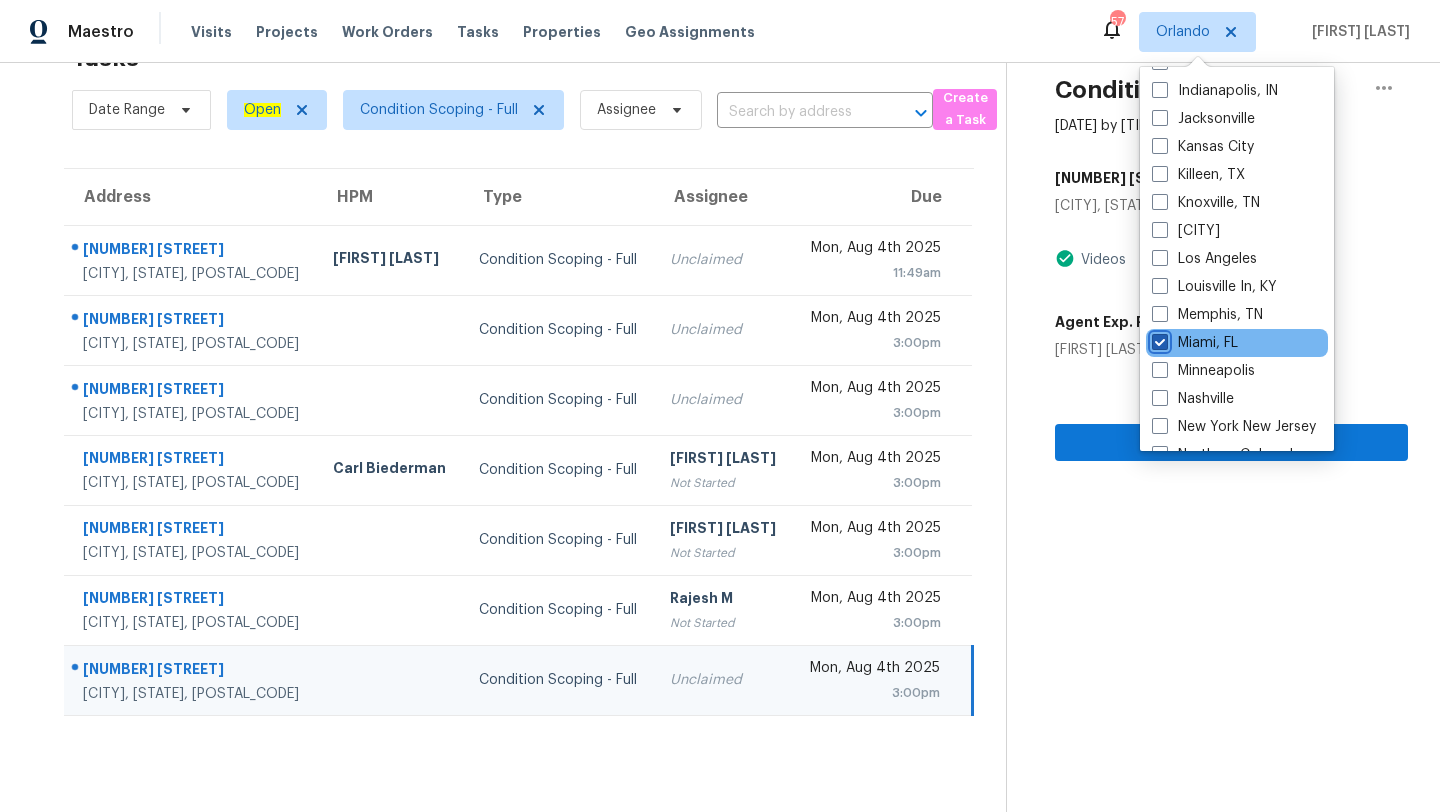 checkbox on "true" 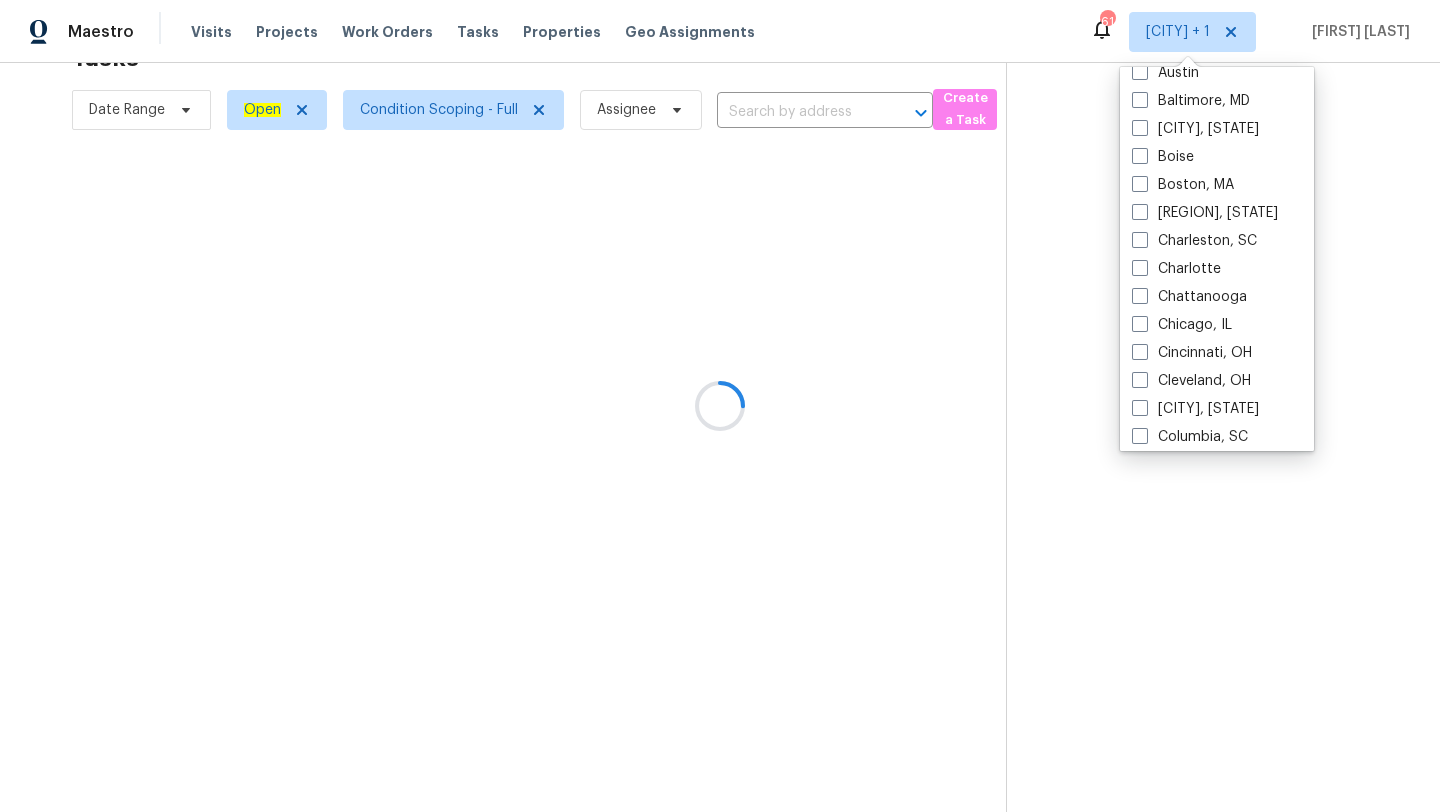 scroll, scrollTop: 0, scrollLeft: 0, axis: both 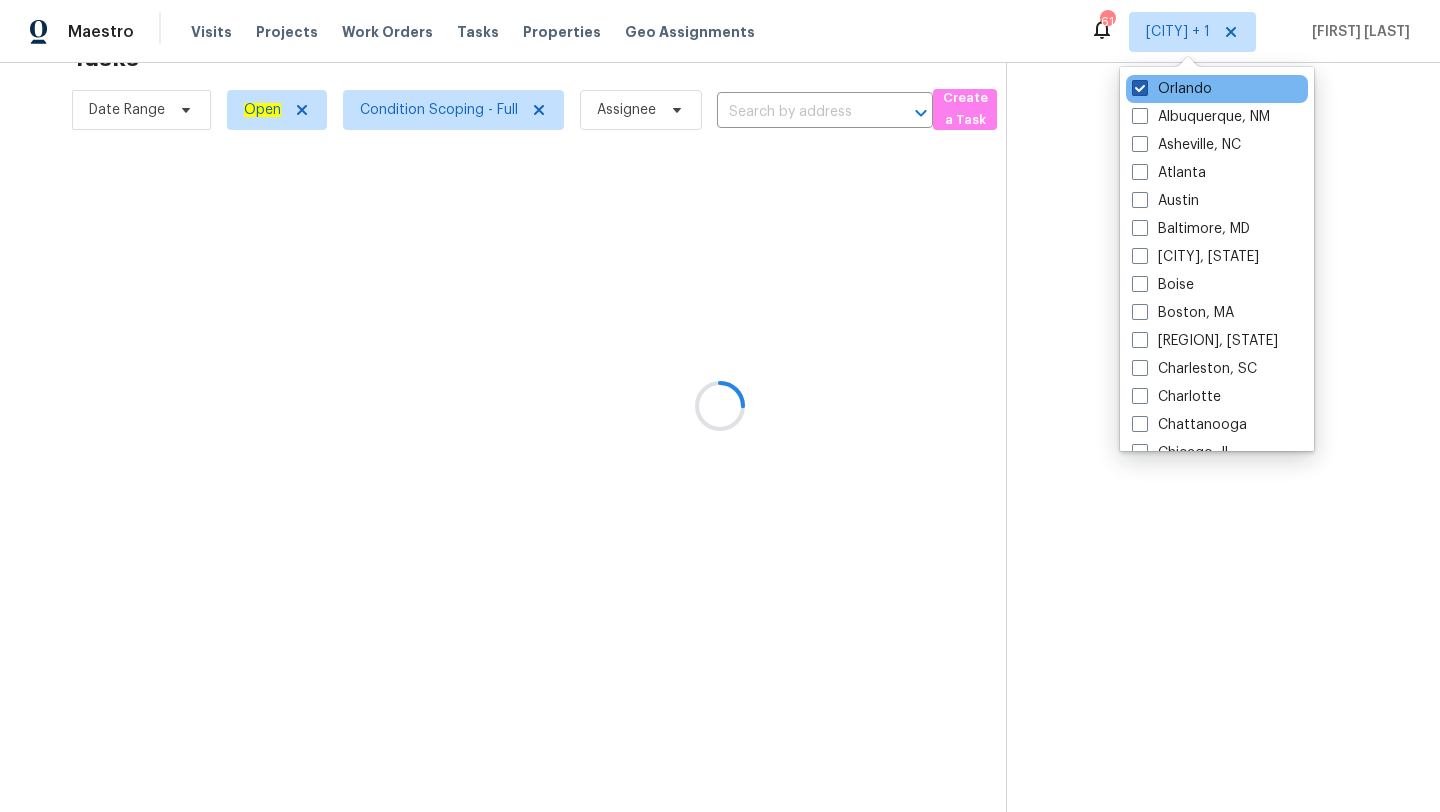 click at bounding box center [1140, 88] 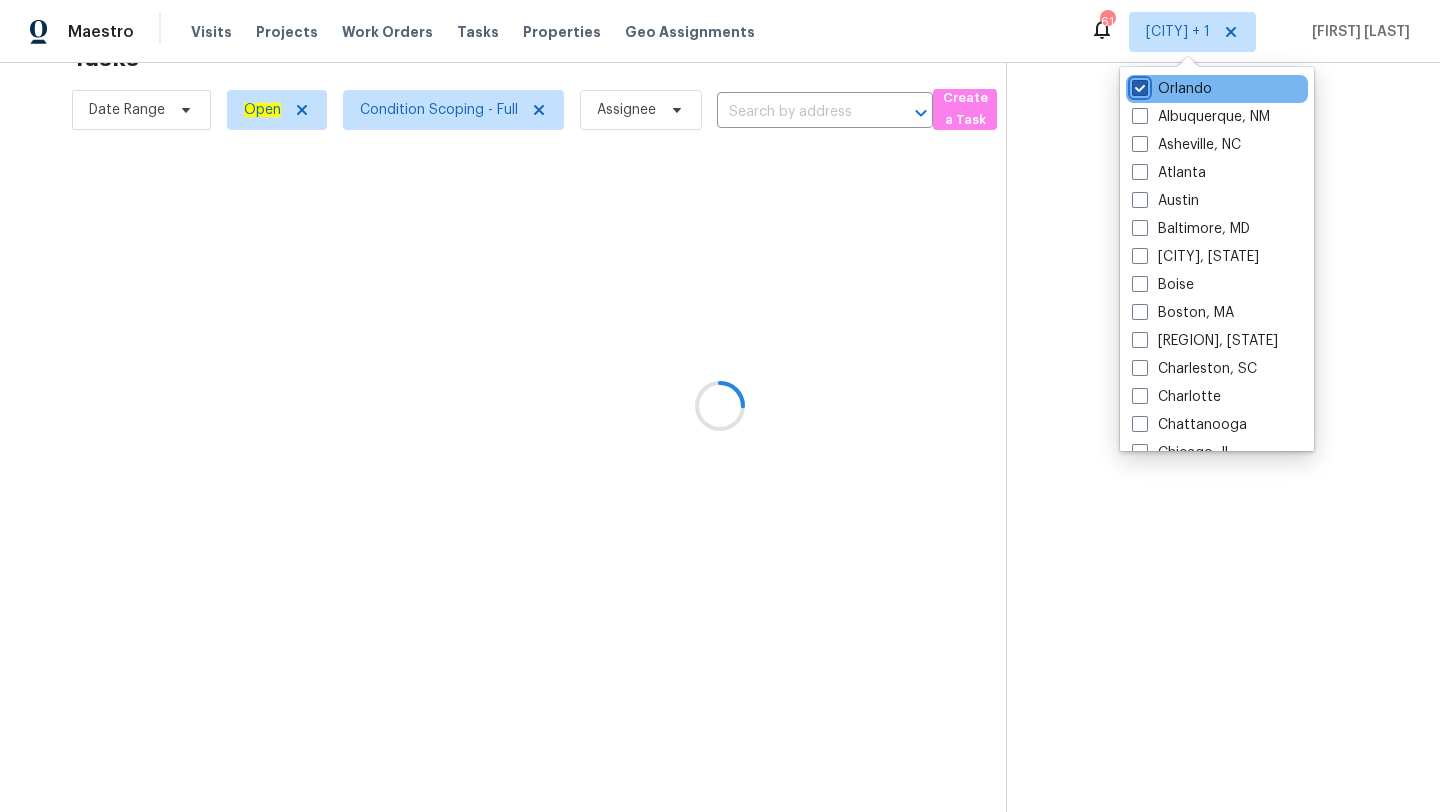 click on "Orlando" at bounding box center (1138, 85) 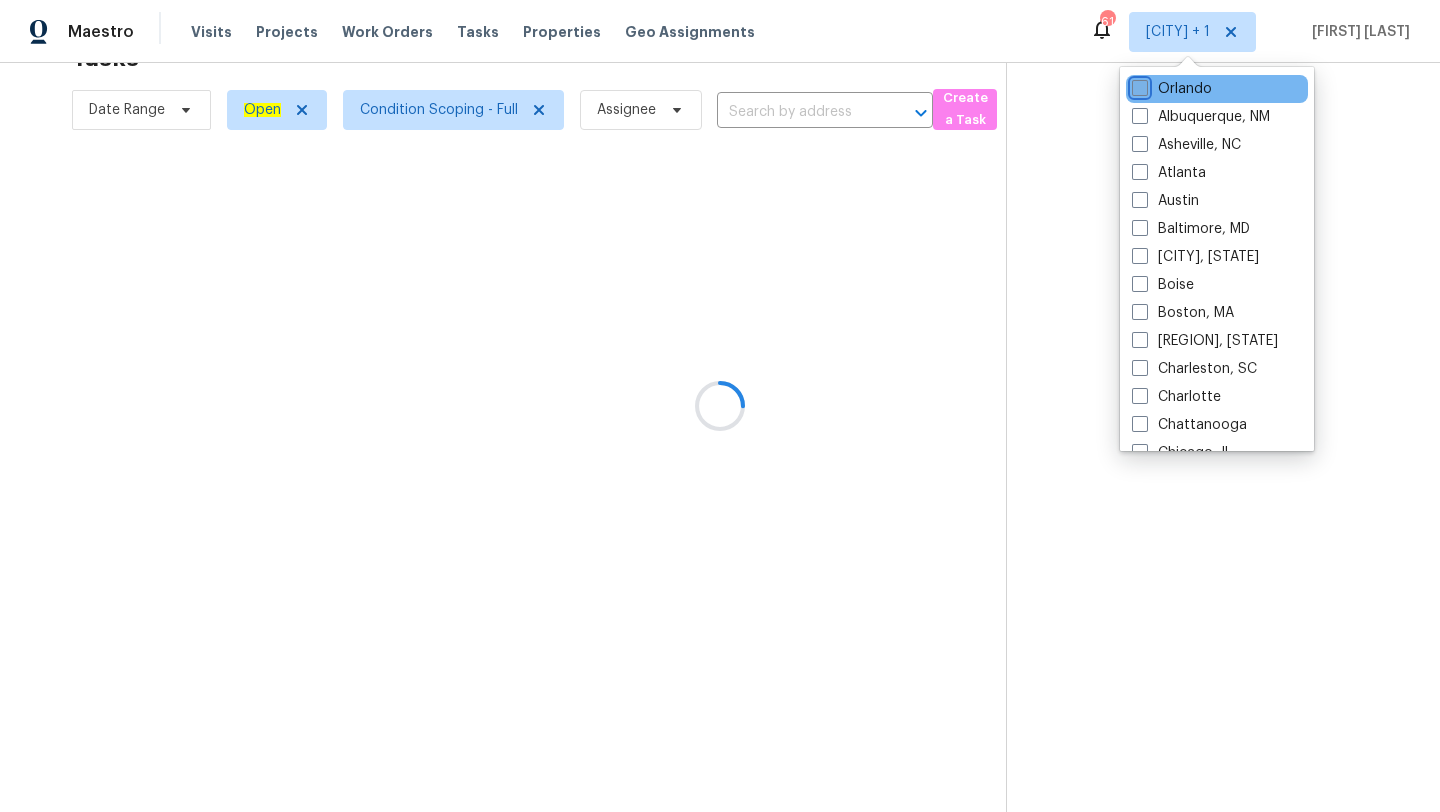 checkbox on "false" 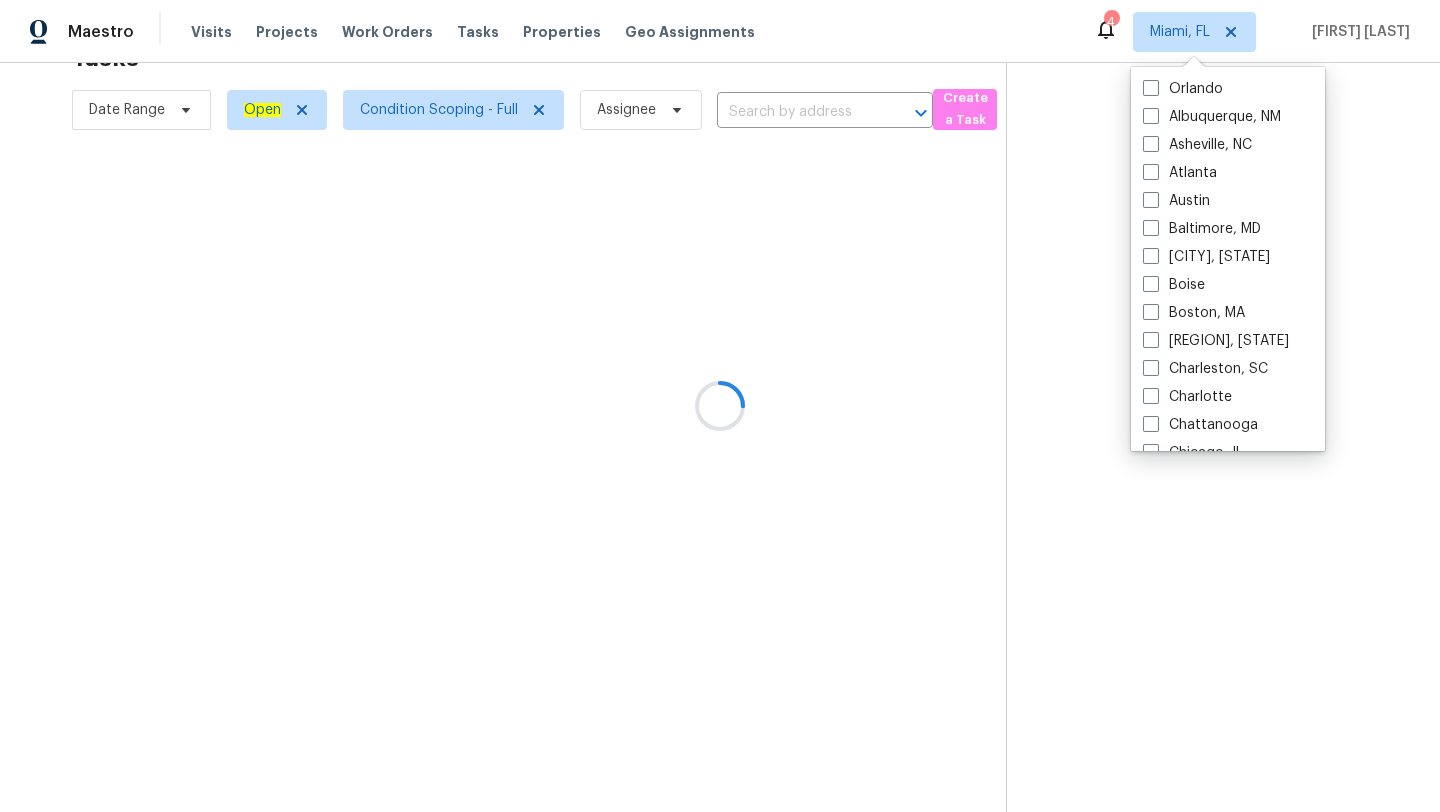 click at bounding box center (720, 406) 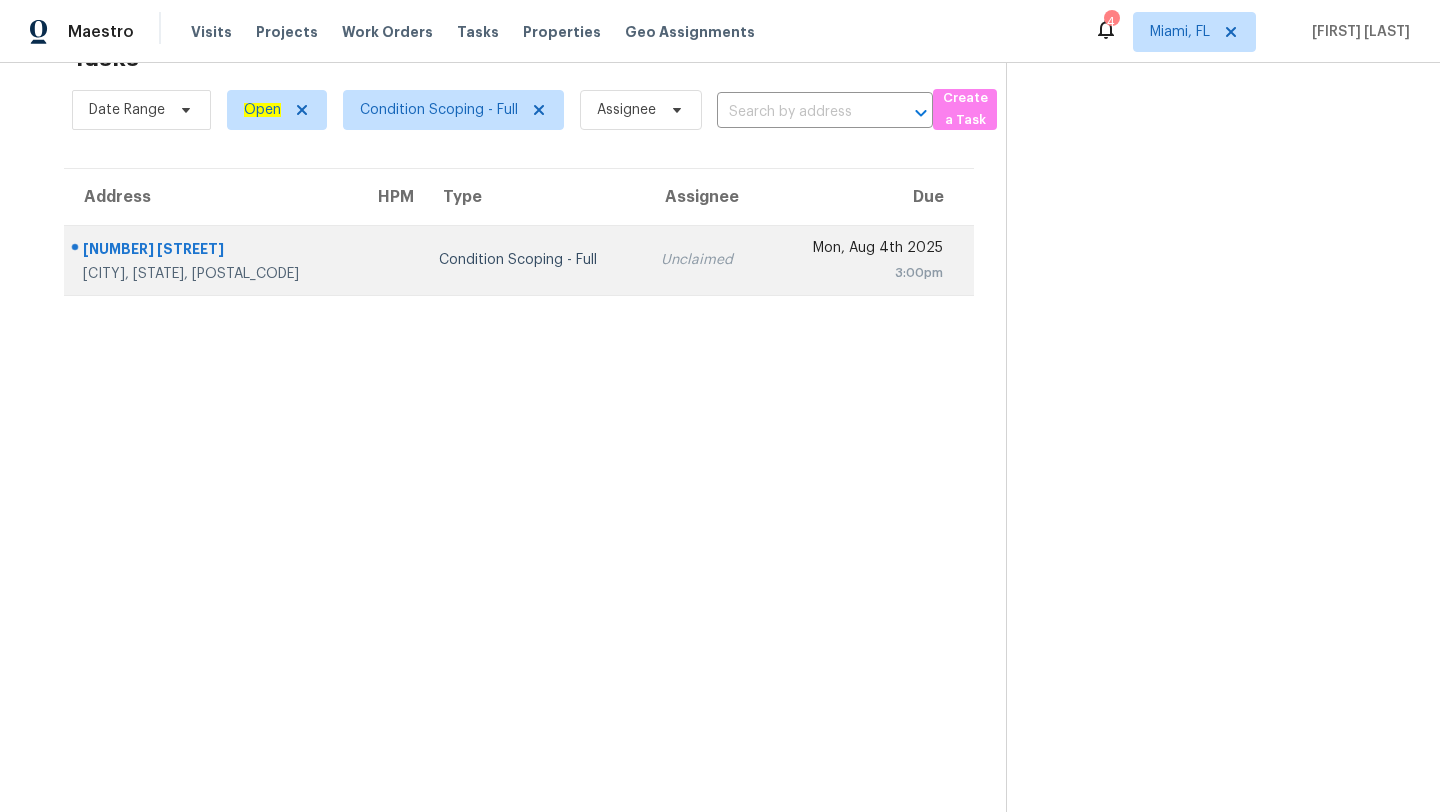click on "Condition Scoping - Full" at bounding box center (534, 260) 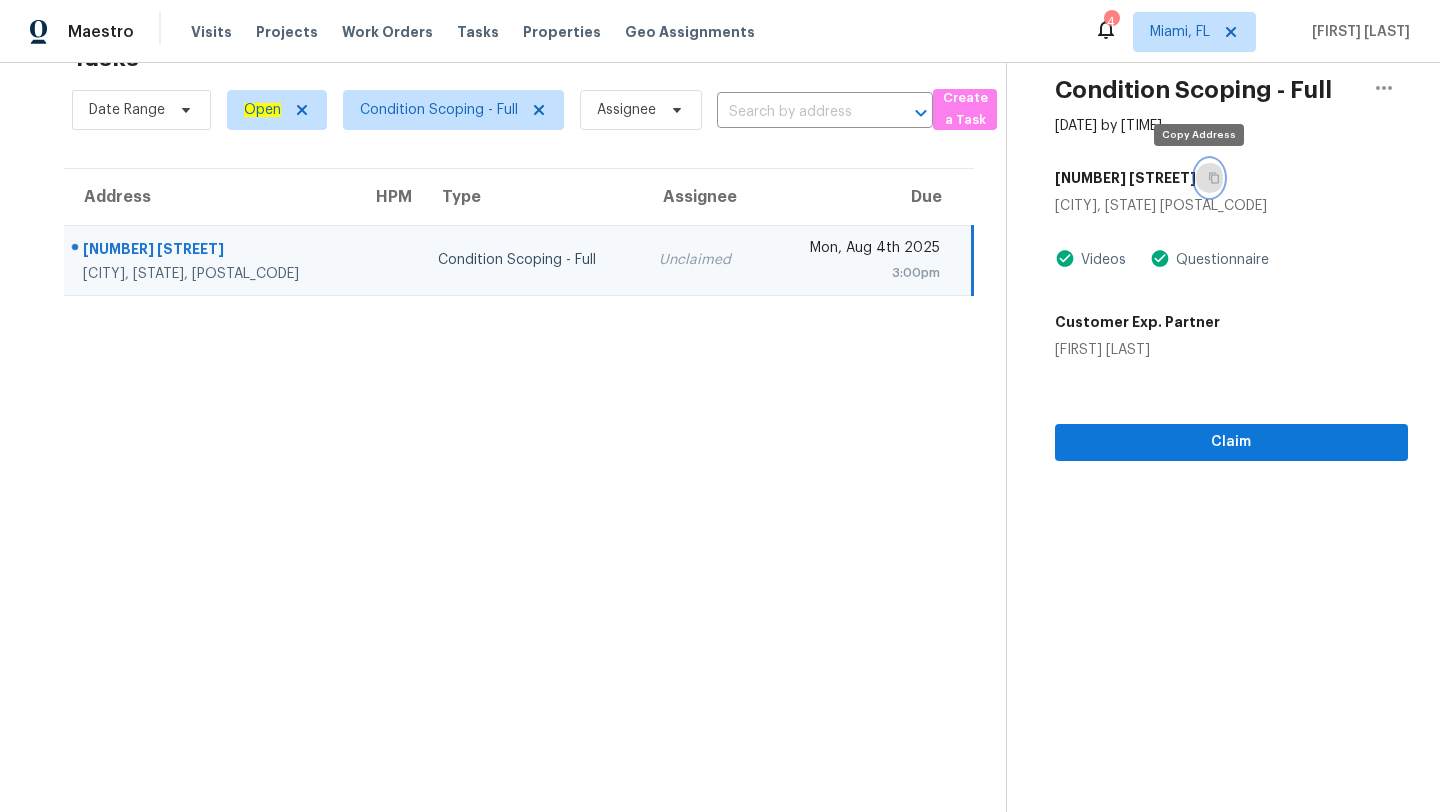 click at bounding box center (1209, 178) 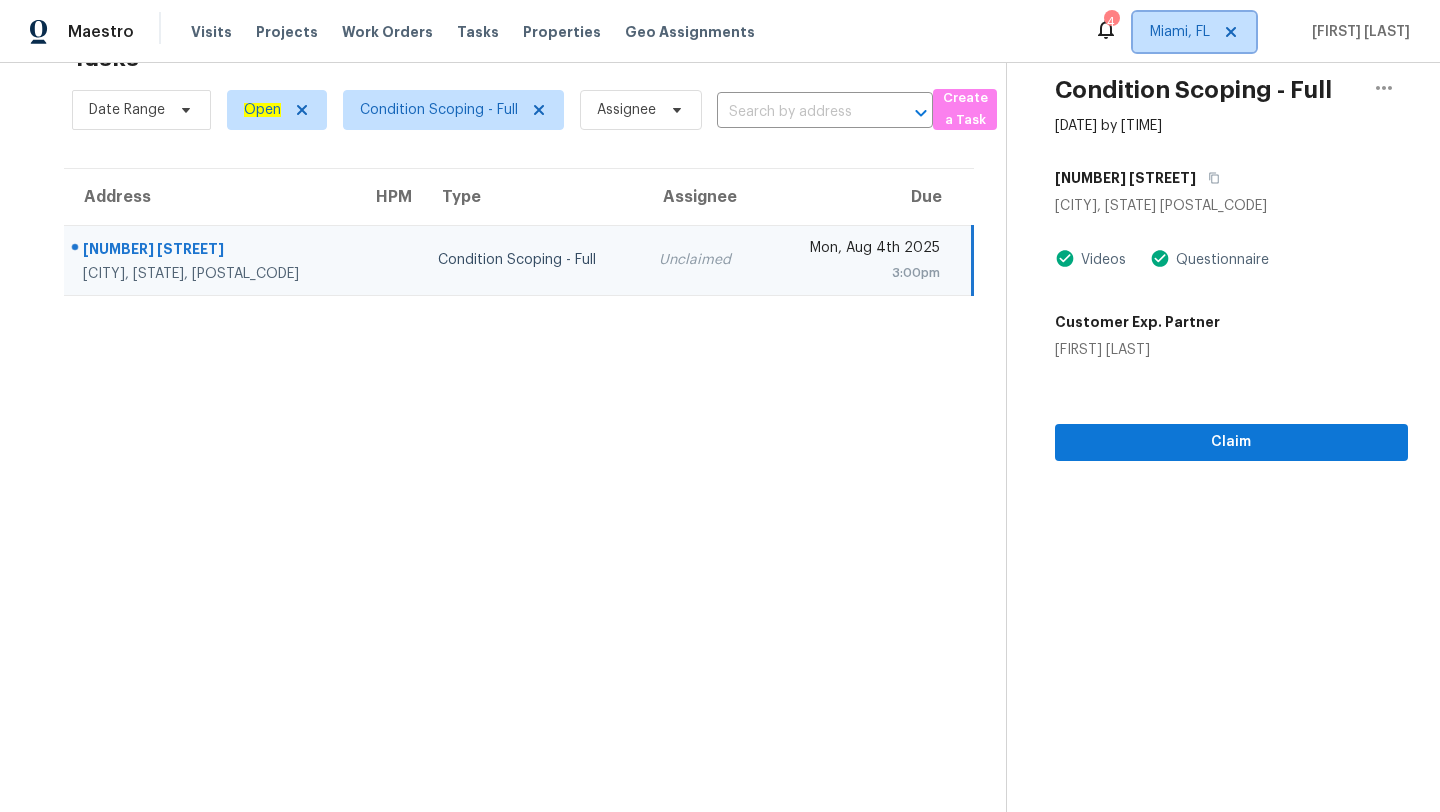 click on "Miami, FL" at bounding box center [1194, 32] 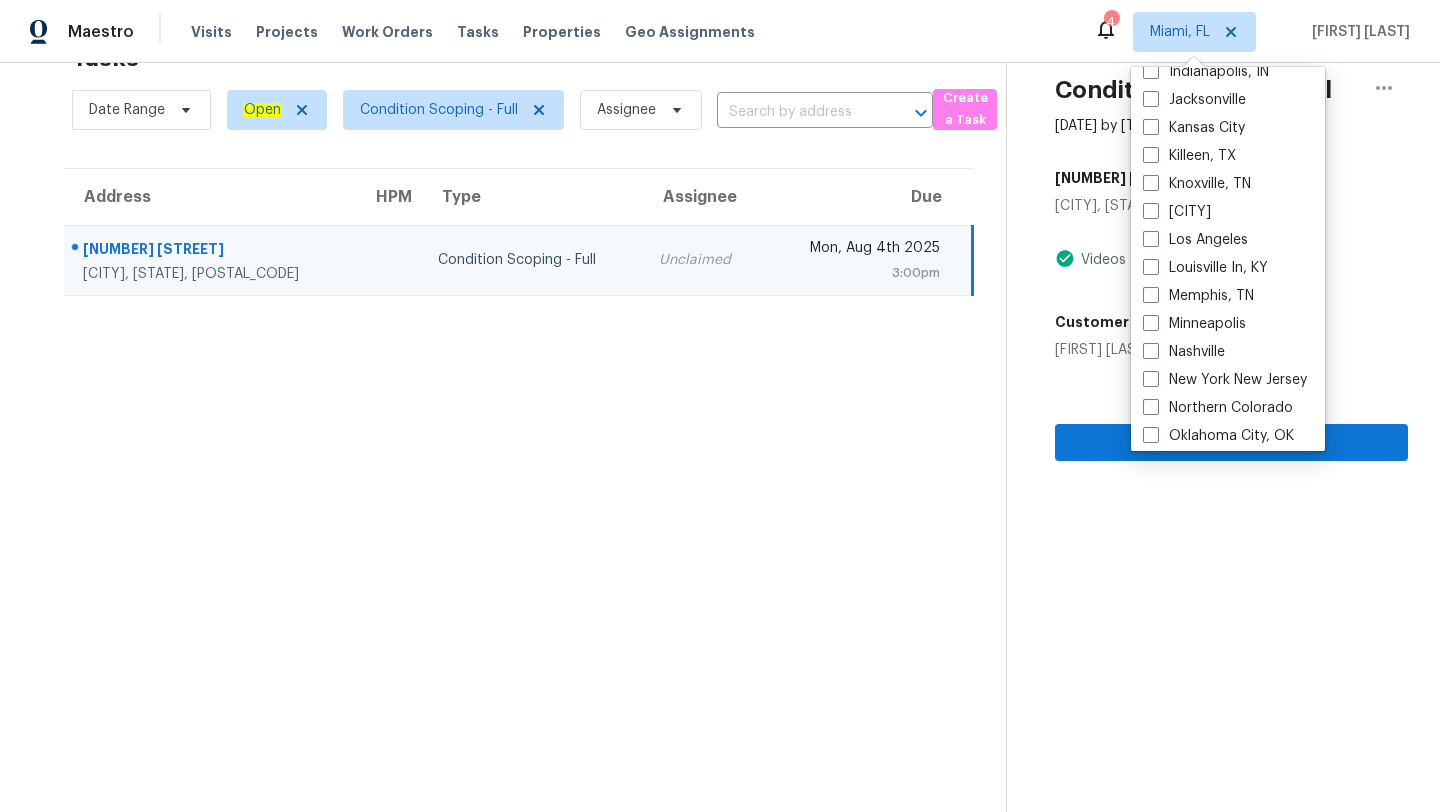 scroll, scrollTop: 602, scrollLeft: 0, axis: vertical 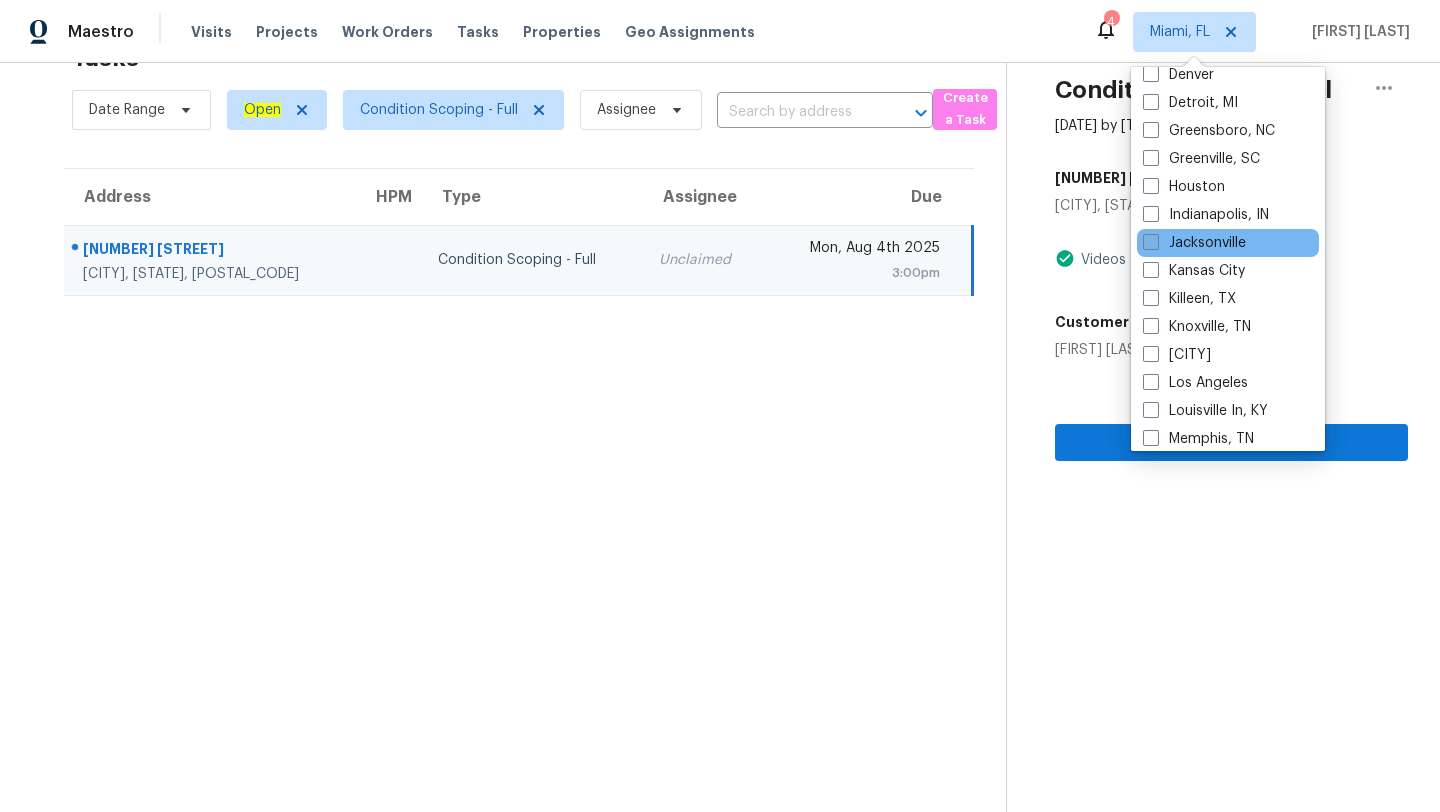 click at bounding box center (1151, 242) 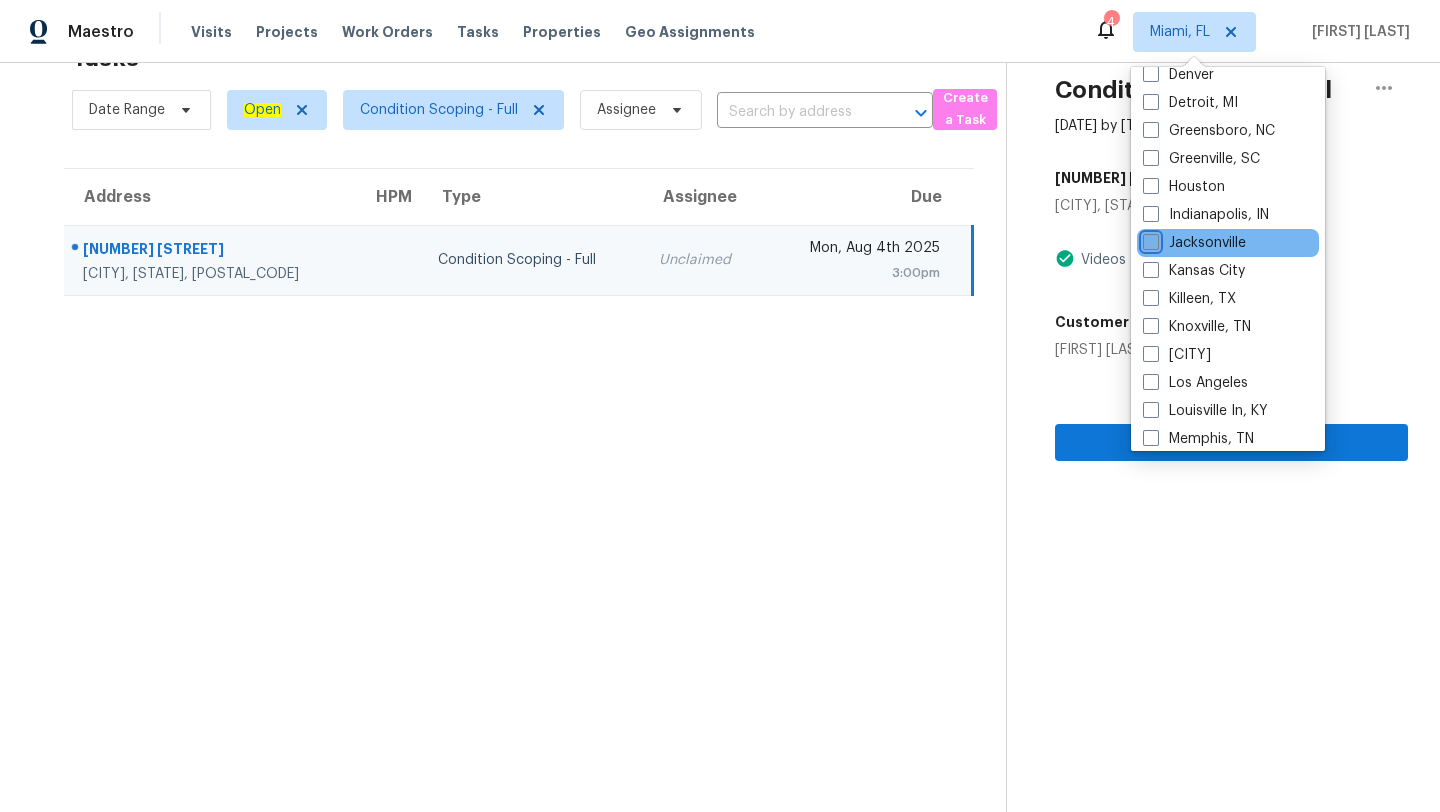 click on "Jacksonville" at bounding box center [1149, 239] 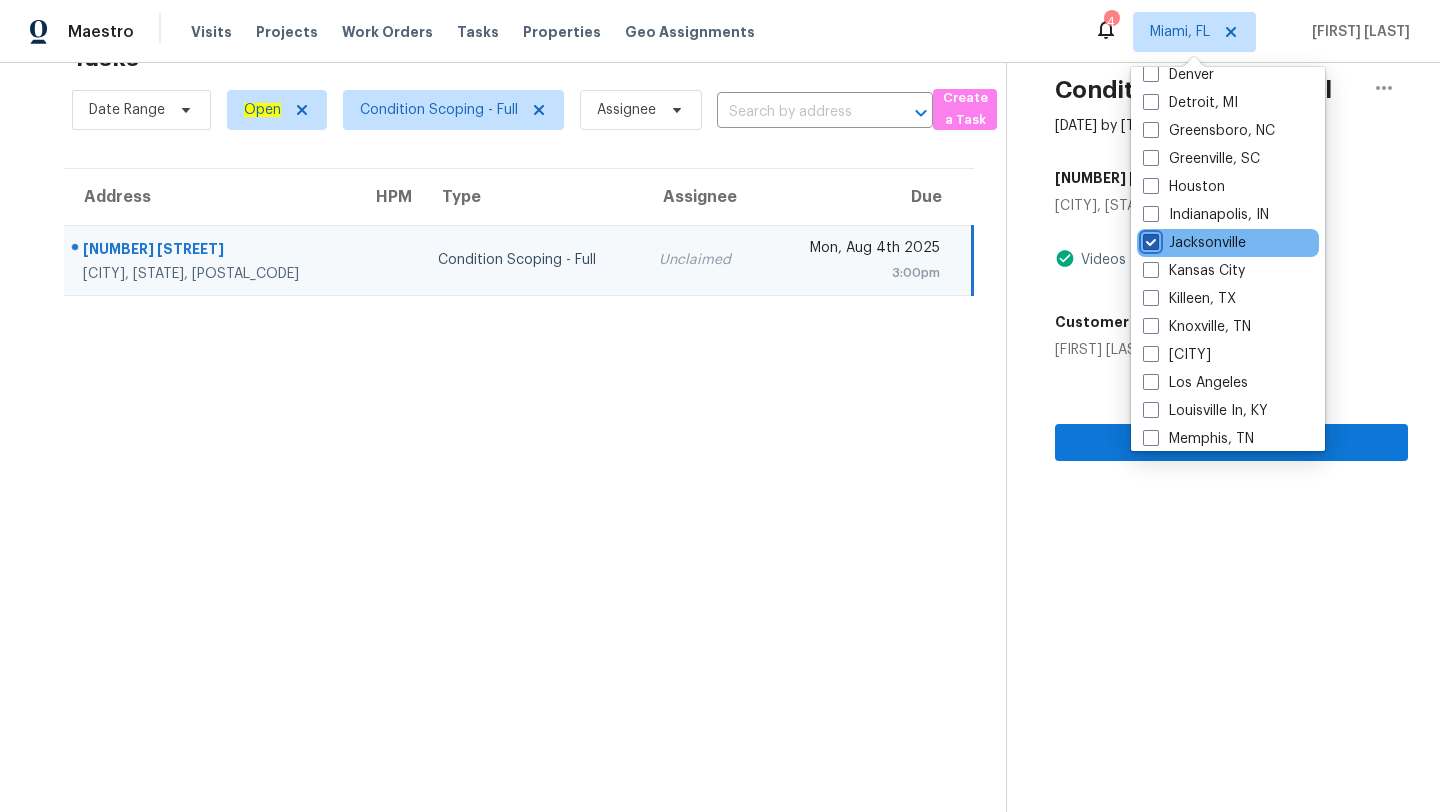 checkbox on "true" 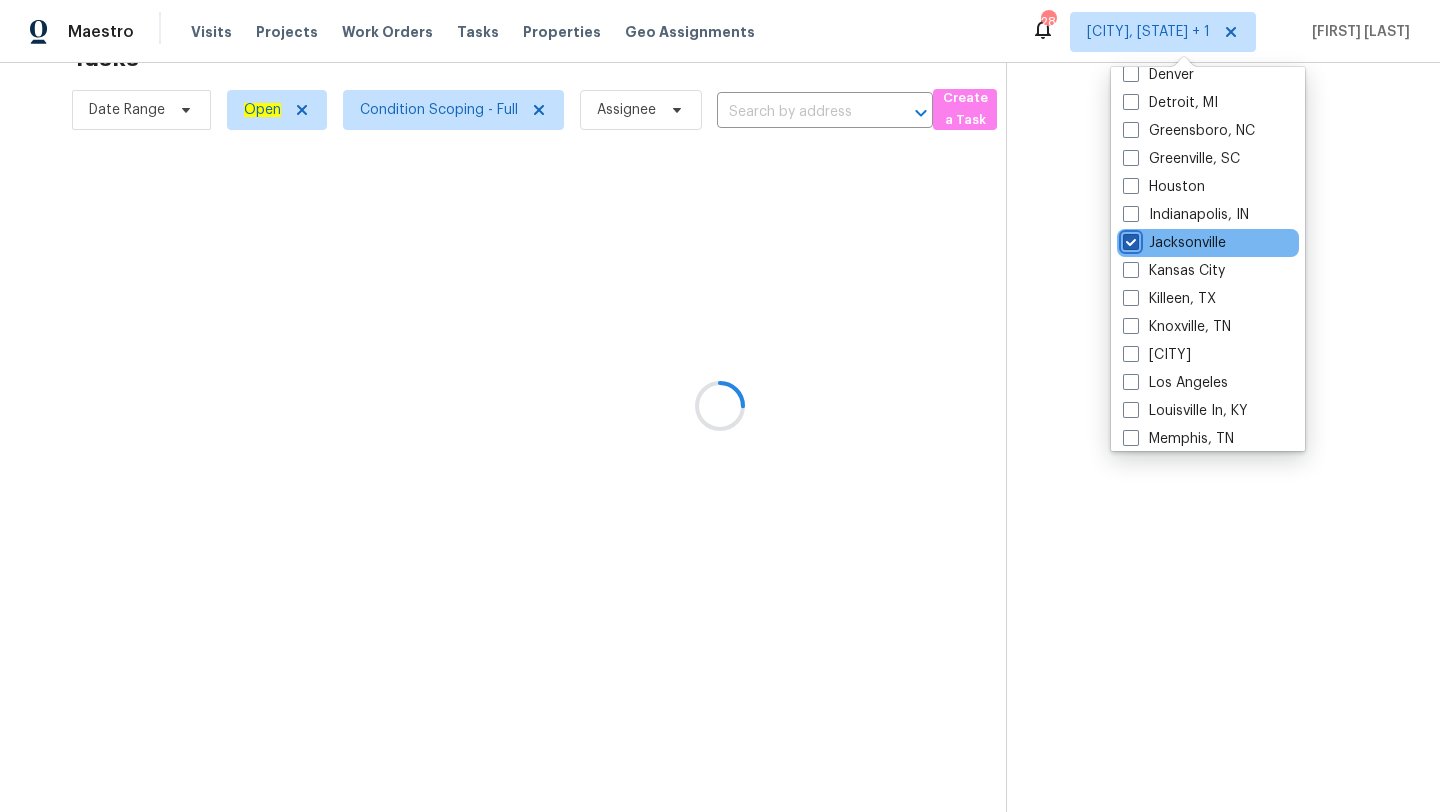 scroll, scrollTop: 0, scrollLeft: 0, axis: both 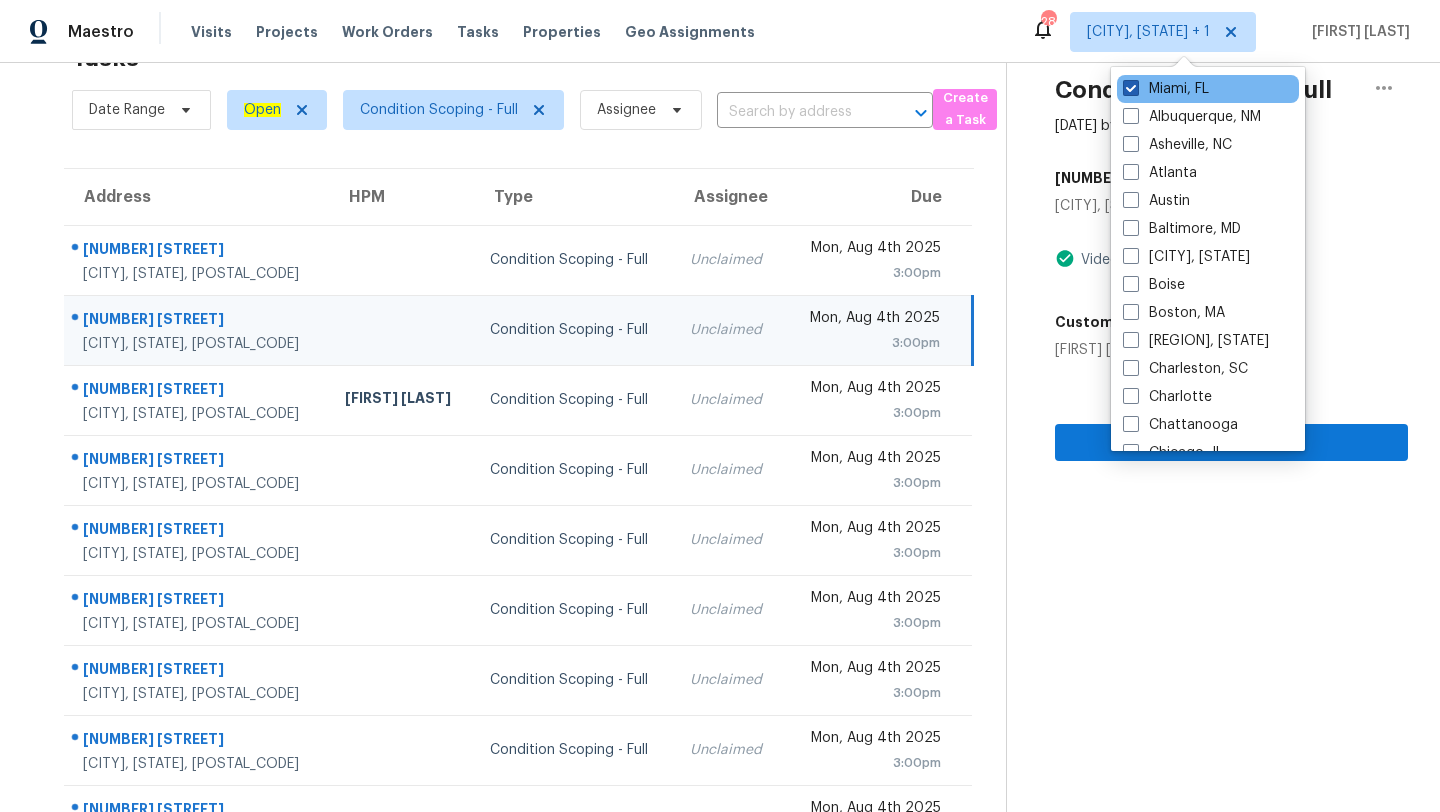 click at bounding box center (1131, 88) 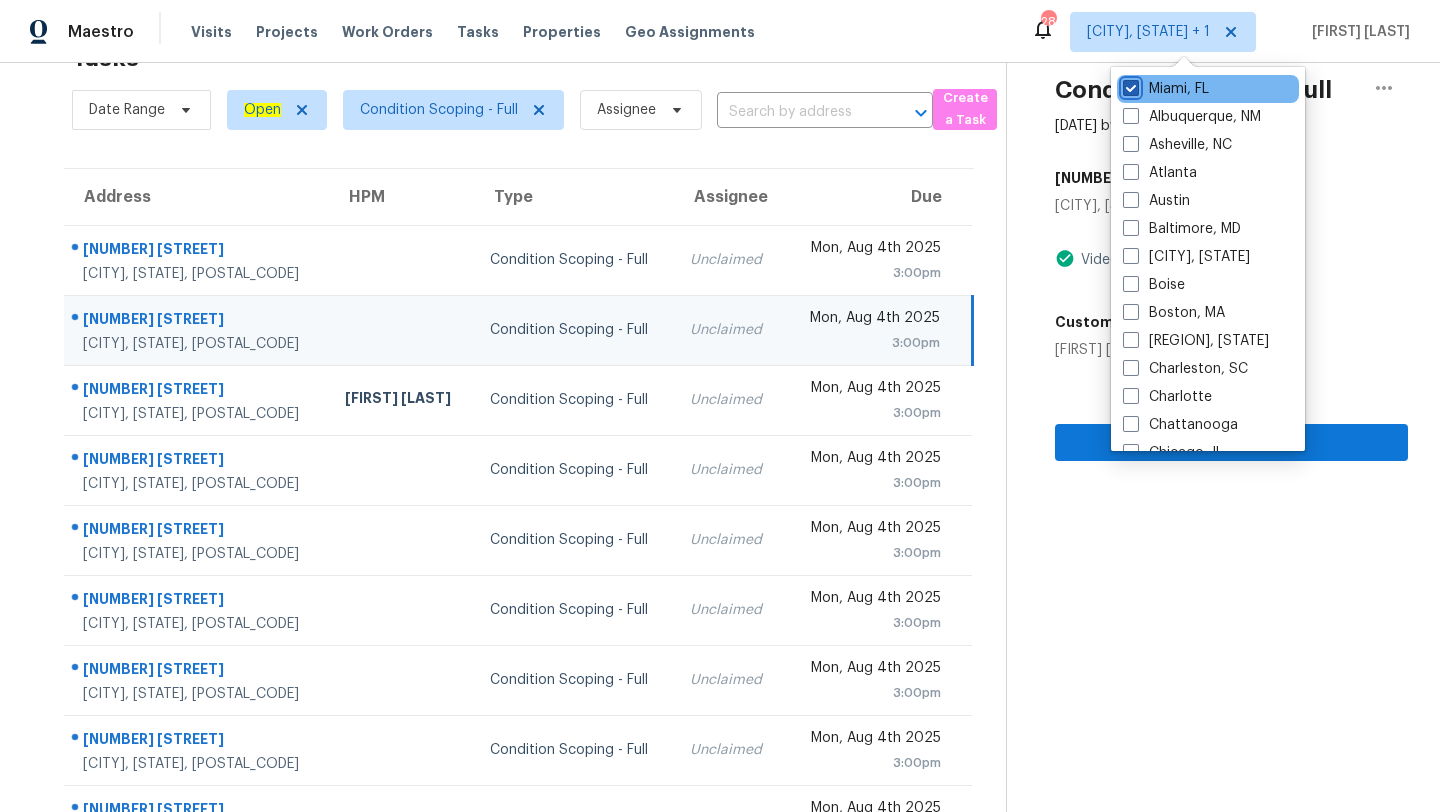 click on "Miami, FL" at bounding box center [1129, 85] 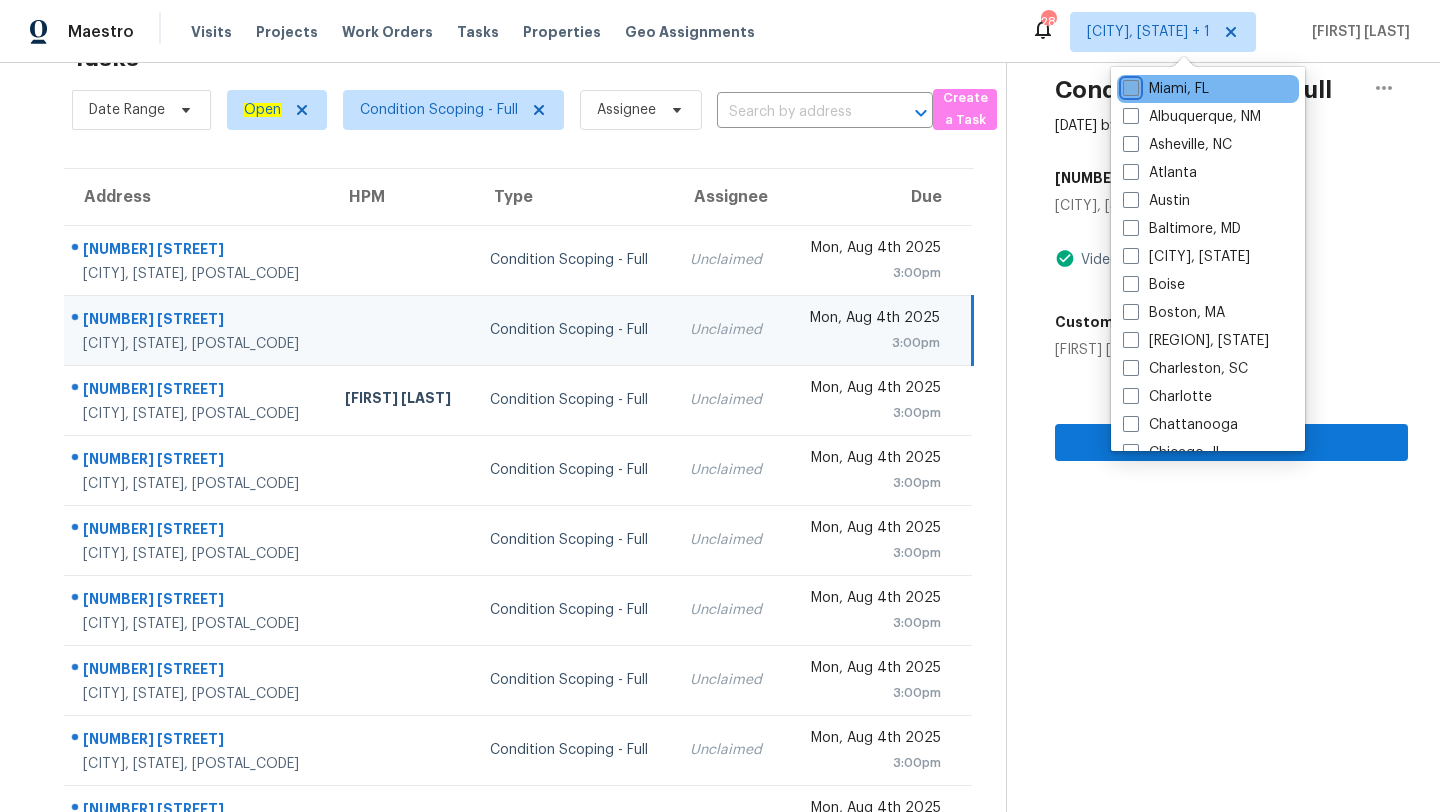 checkbox on "false" 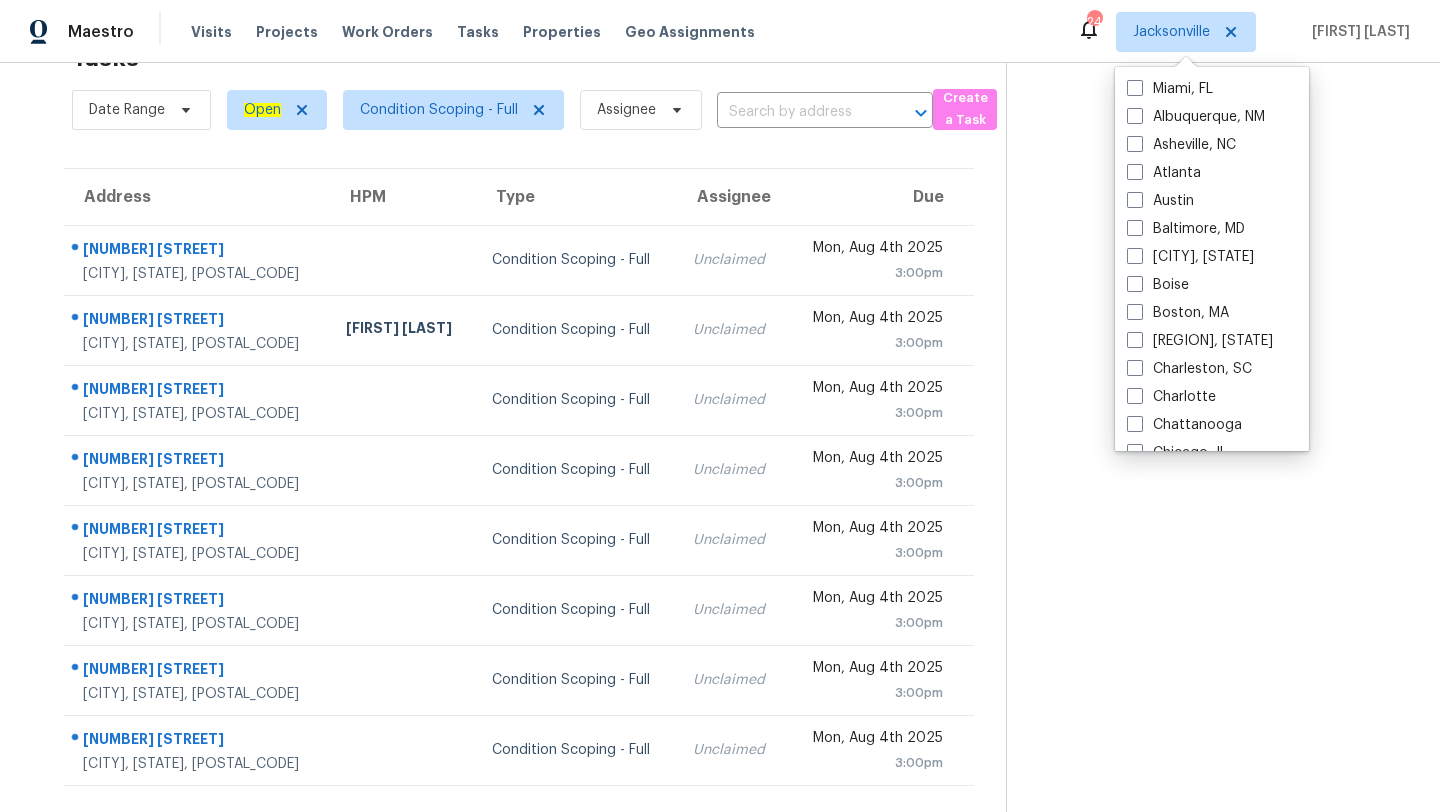 click on "Tasks 8  Results" at bounding box center [539, 58] 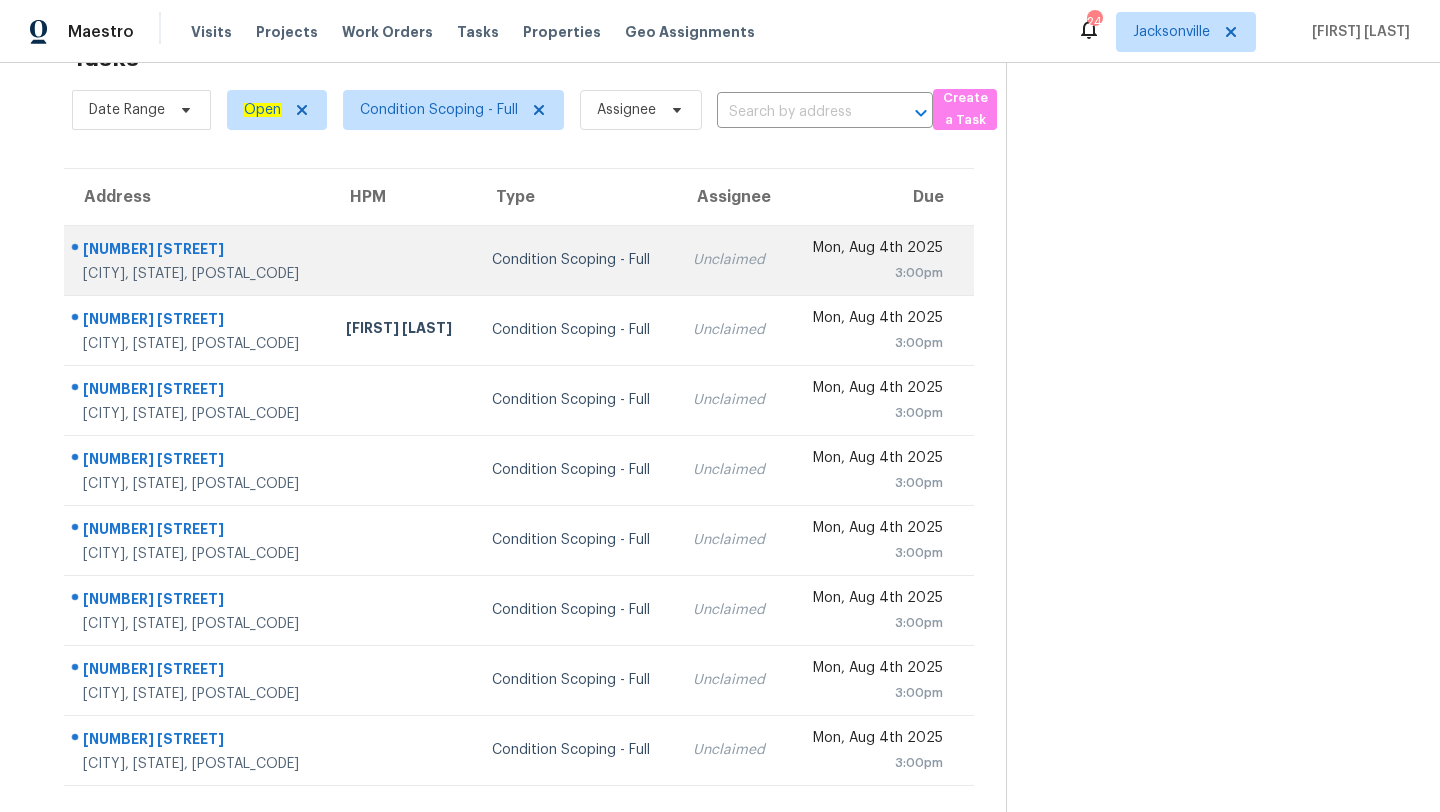 click on "Condition Scoping - Full" at bounding box center (576, 260) 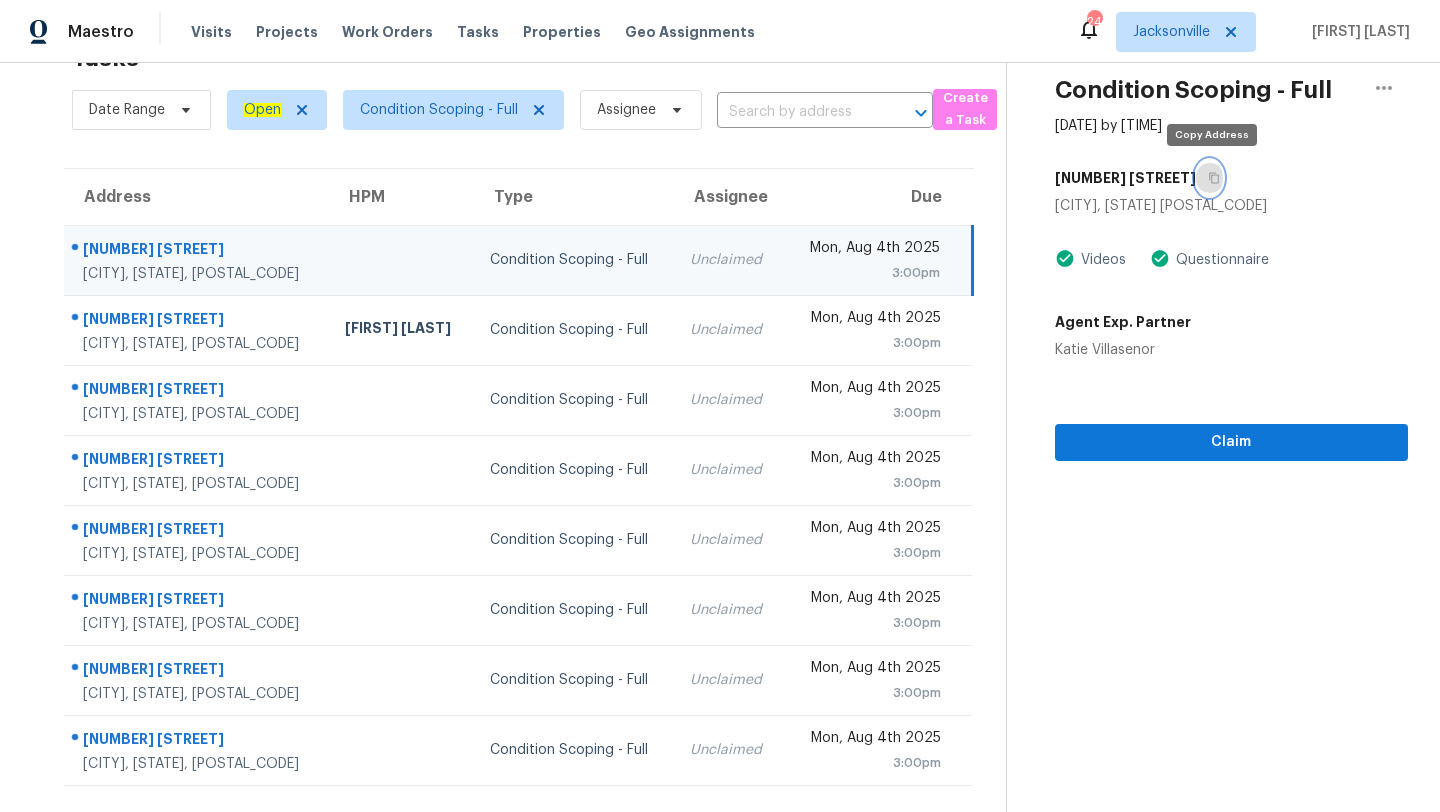 click 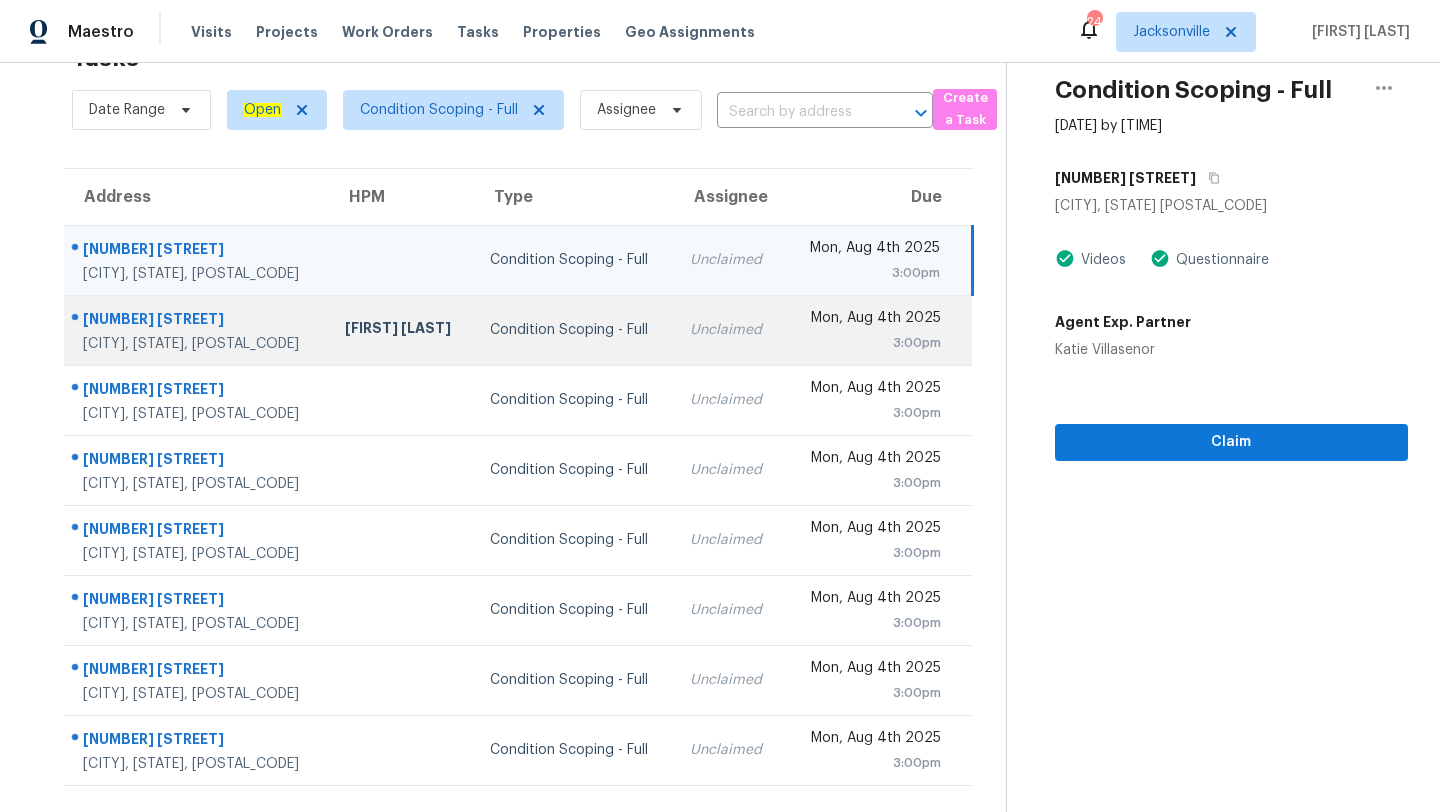 click on "Condition Scoping - Full" at bounding box center (574, 330) 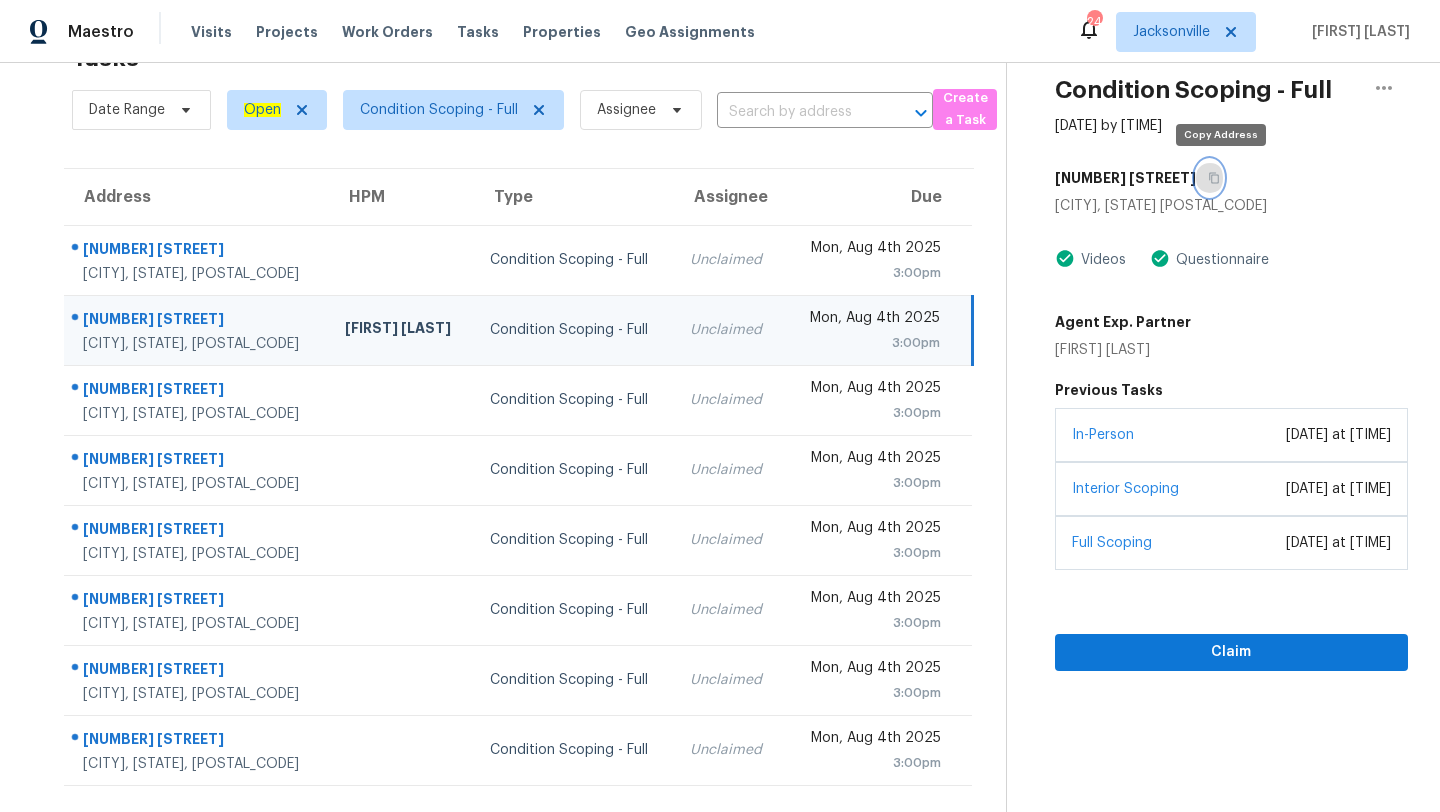 click 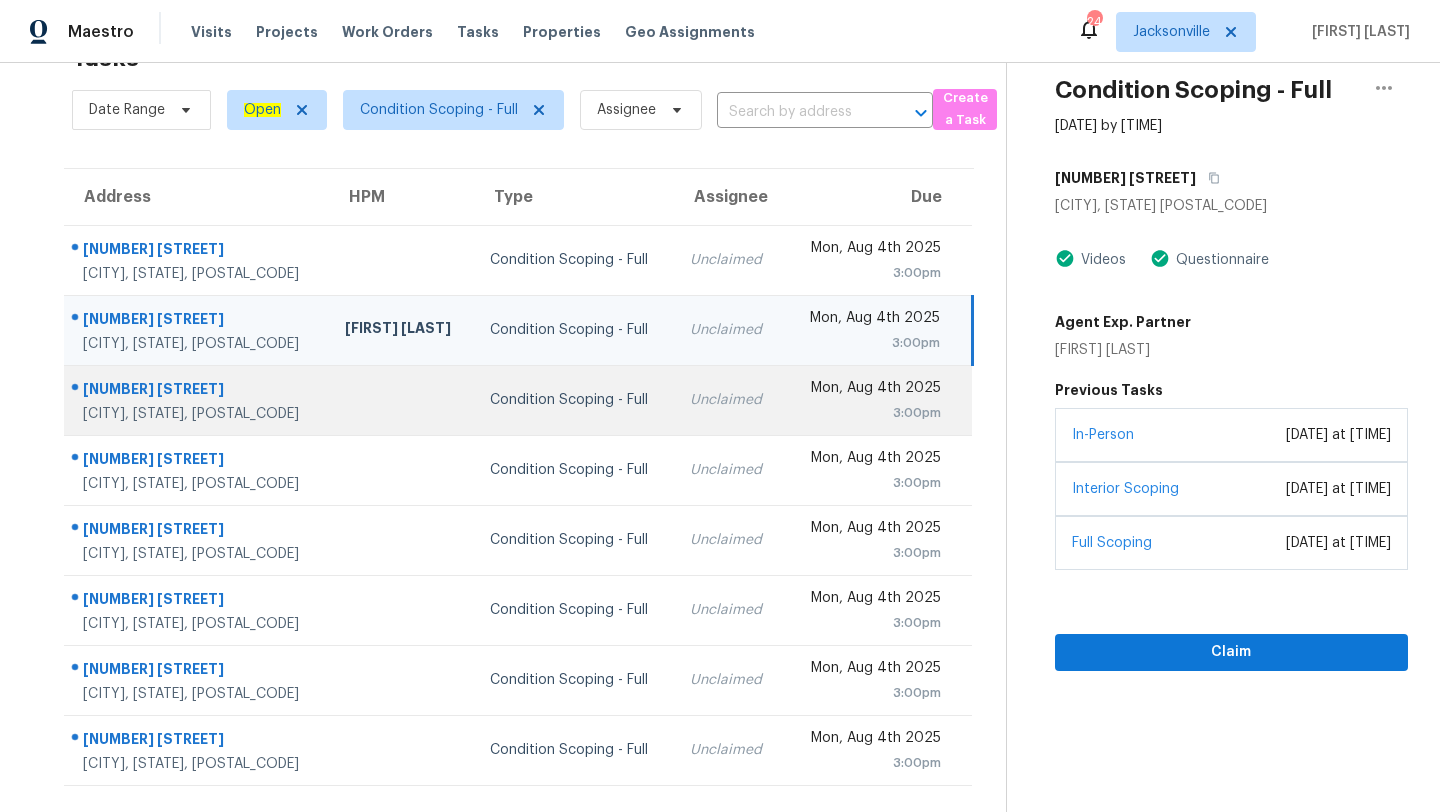 click on "Unclaimed" at bounding box center (729, 400) 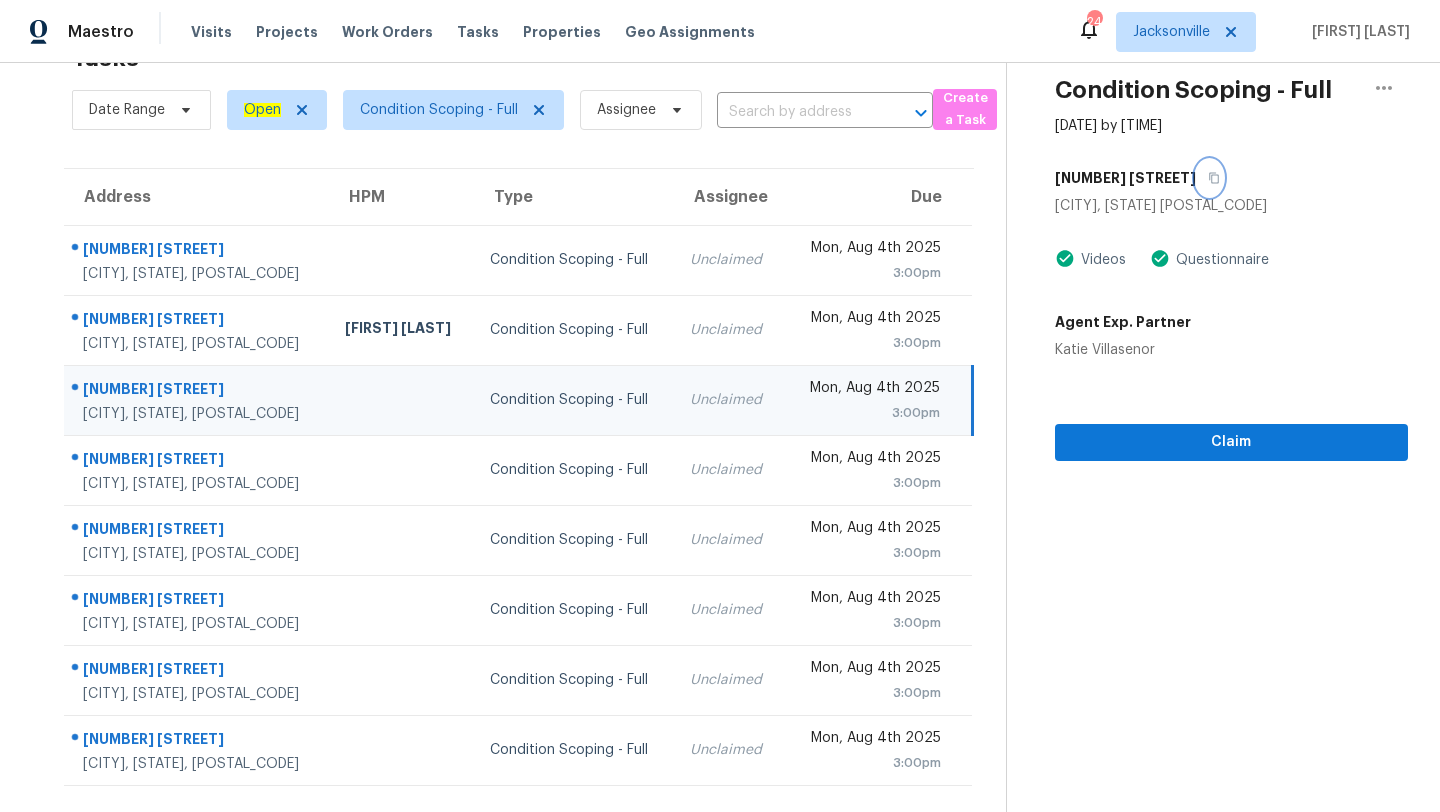click 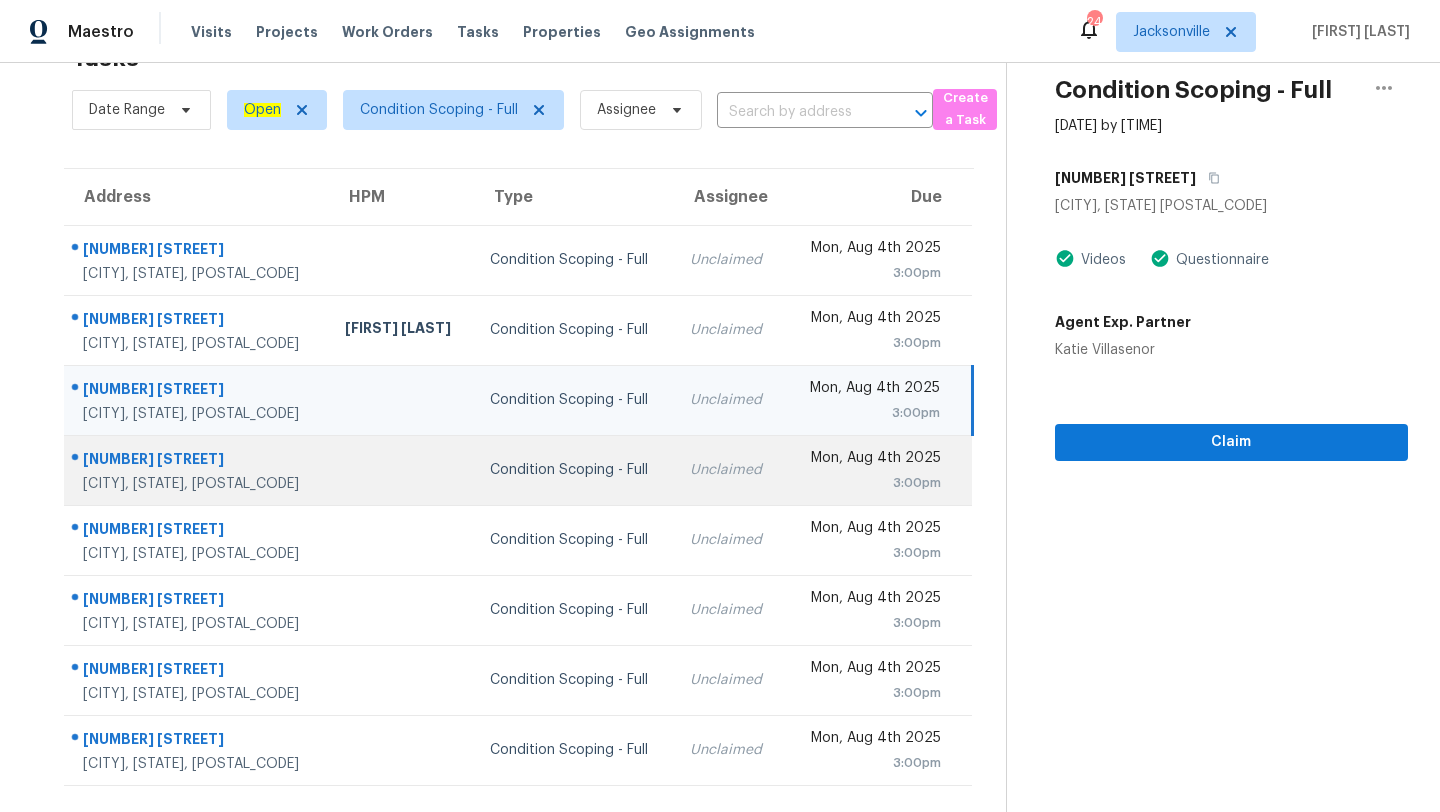 click on "Condition Scoping - Full" at bounding box center [574, 470] 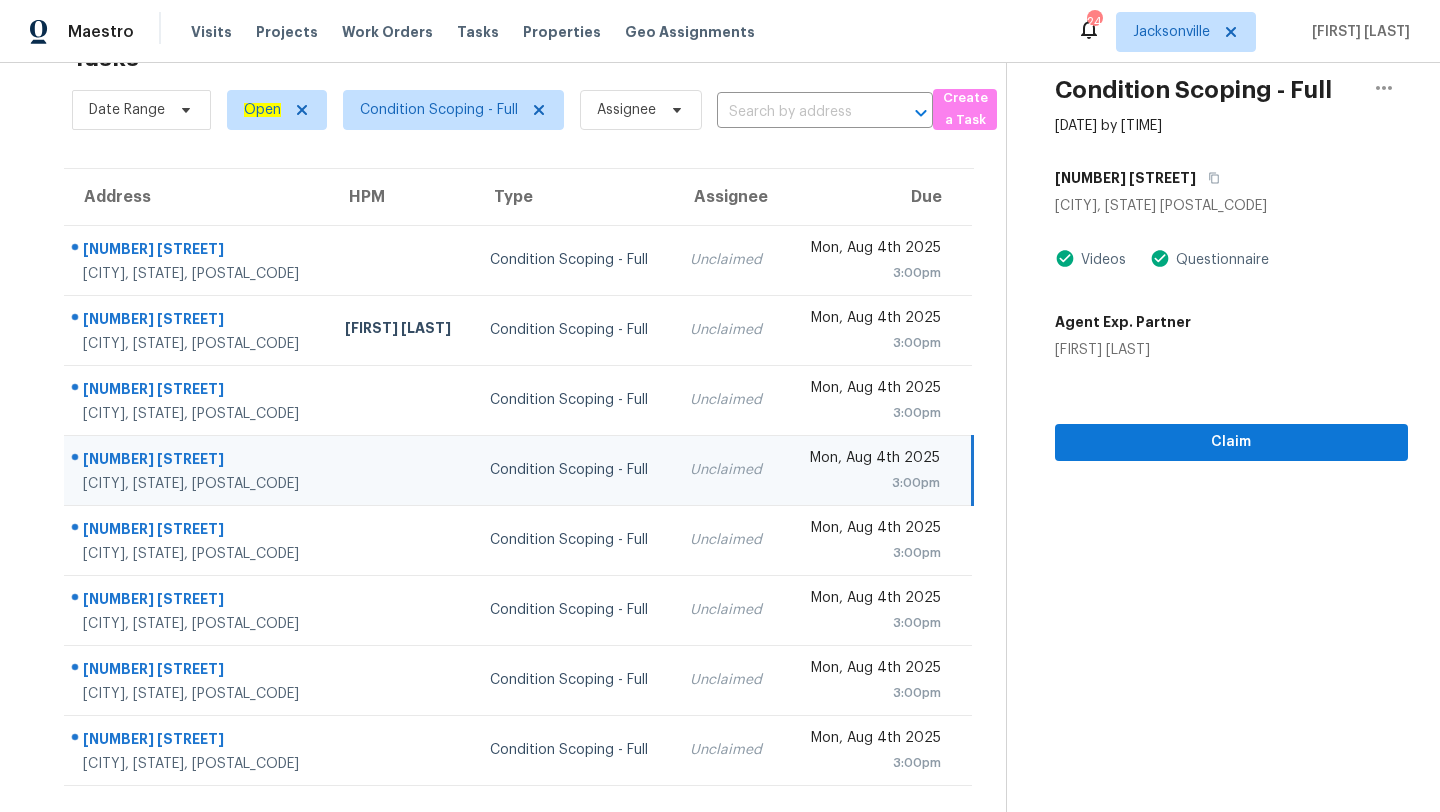 click on "[NUMBER] [STREET]" at bounding box center [1231, 178] 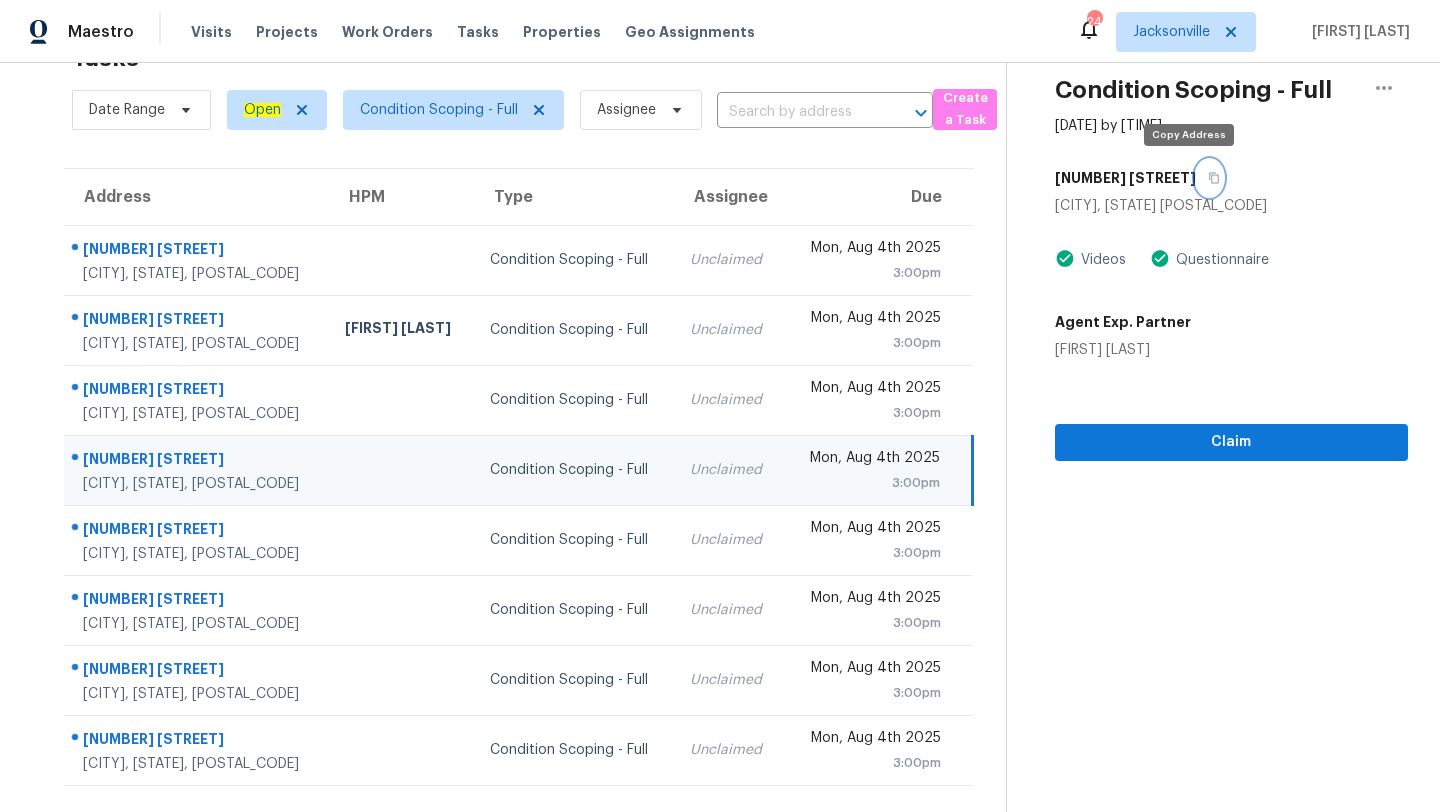 click at bounding box center (1209, 178) 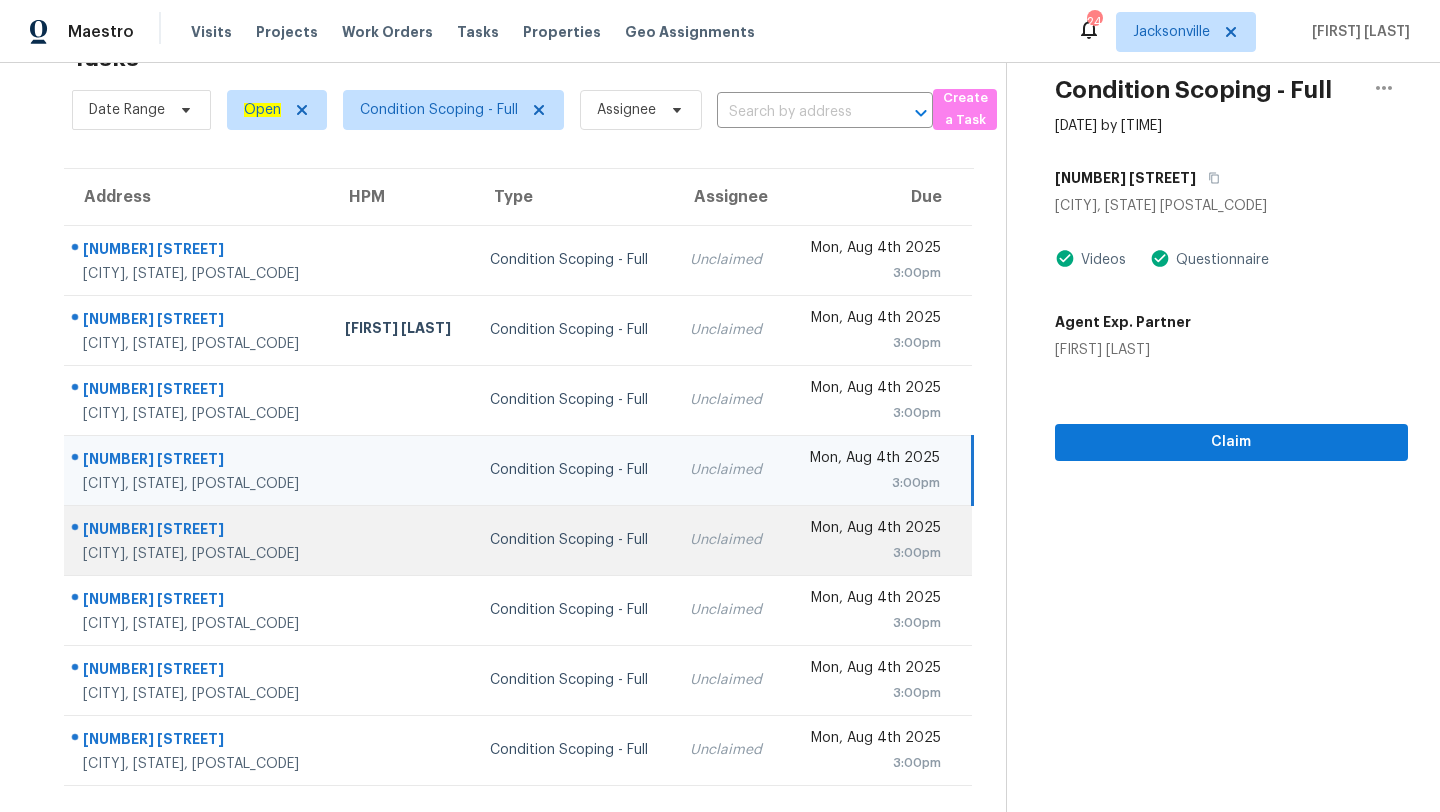 click on "Condition Scoping - Full" at bounding box center (574, 540) 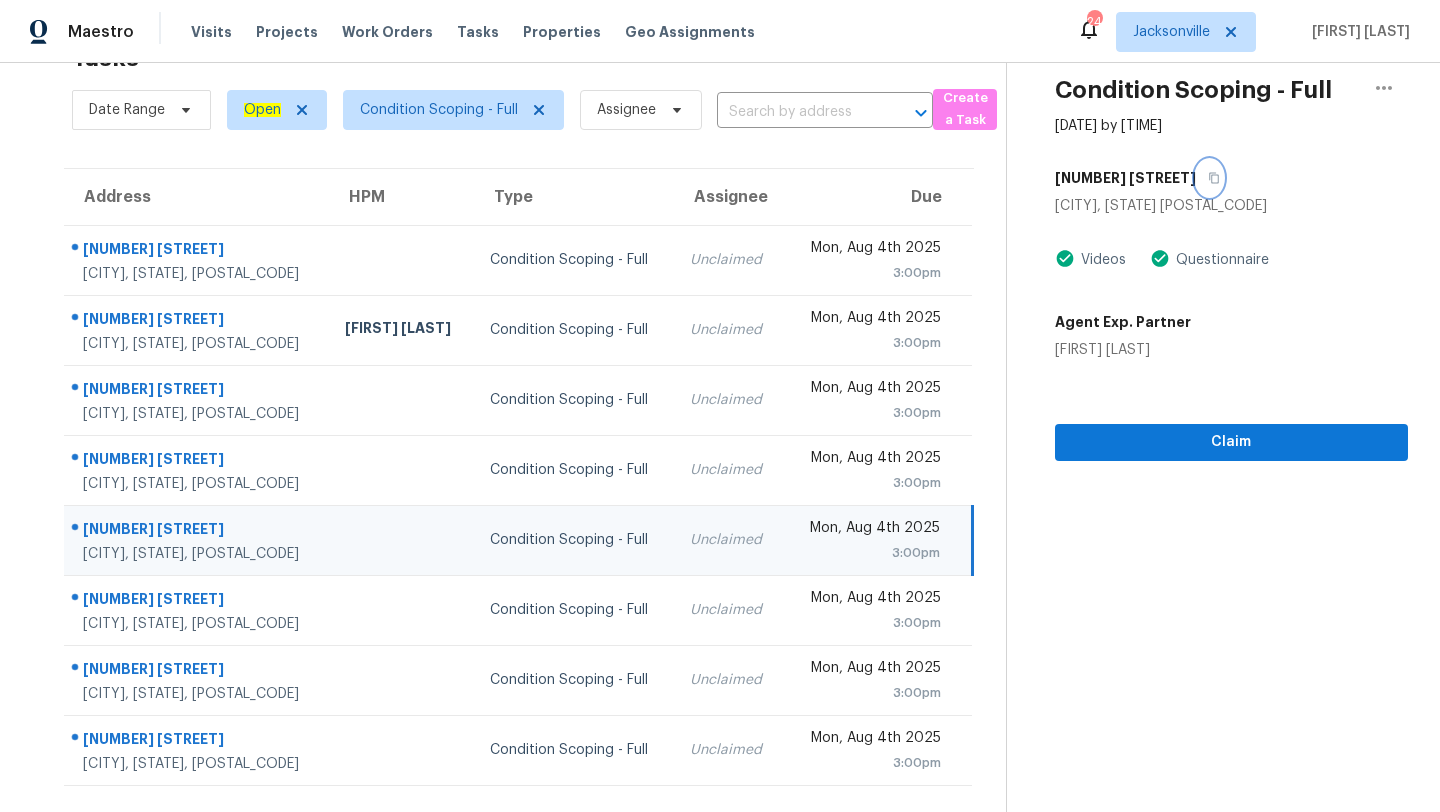click 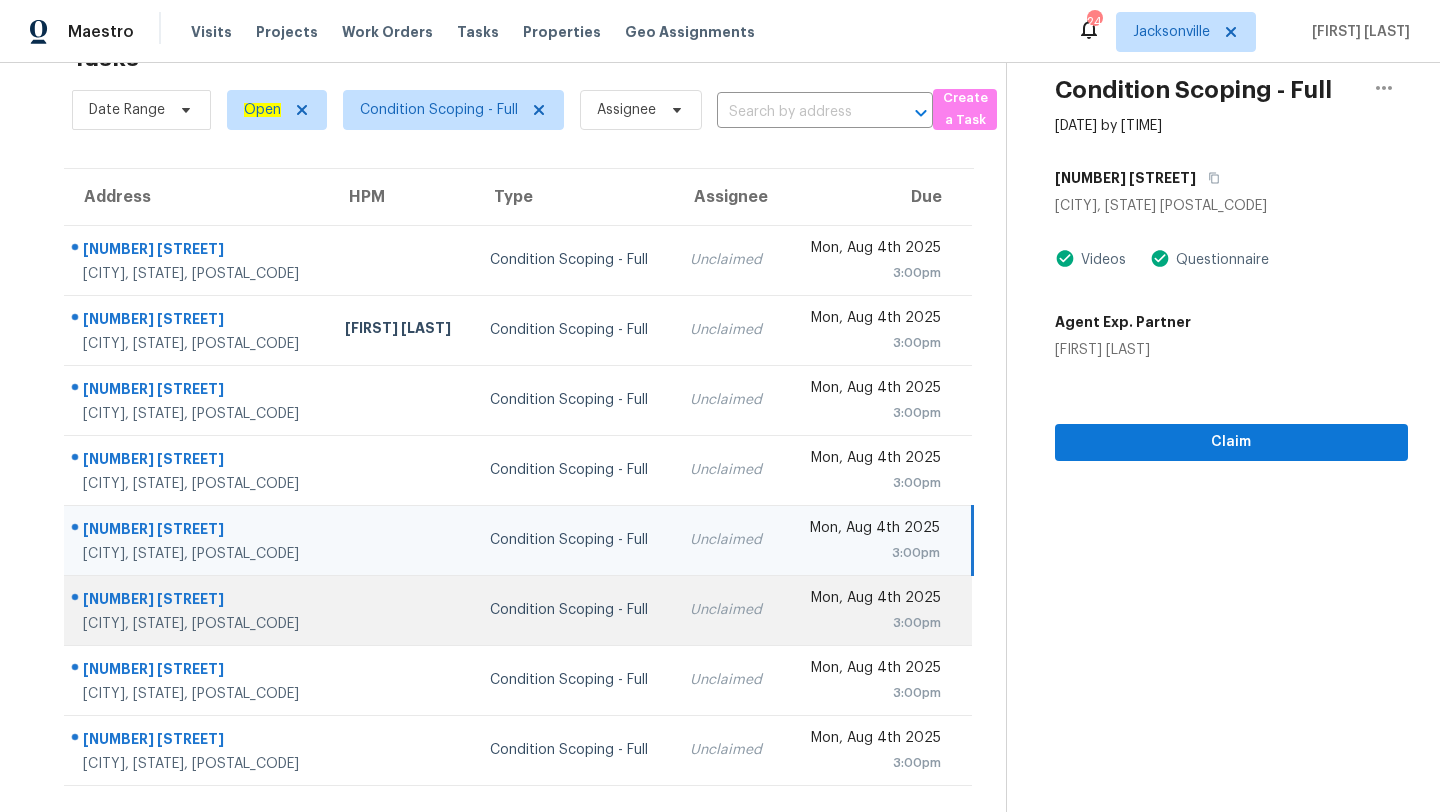 click on "Condition Scoping - Full" at bounding box center (574, 610) 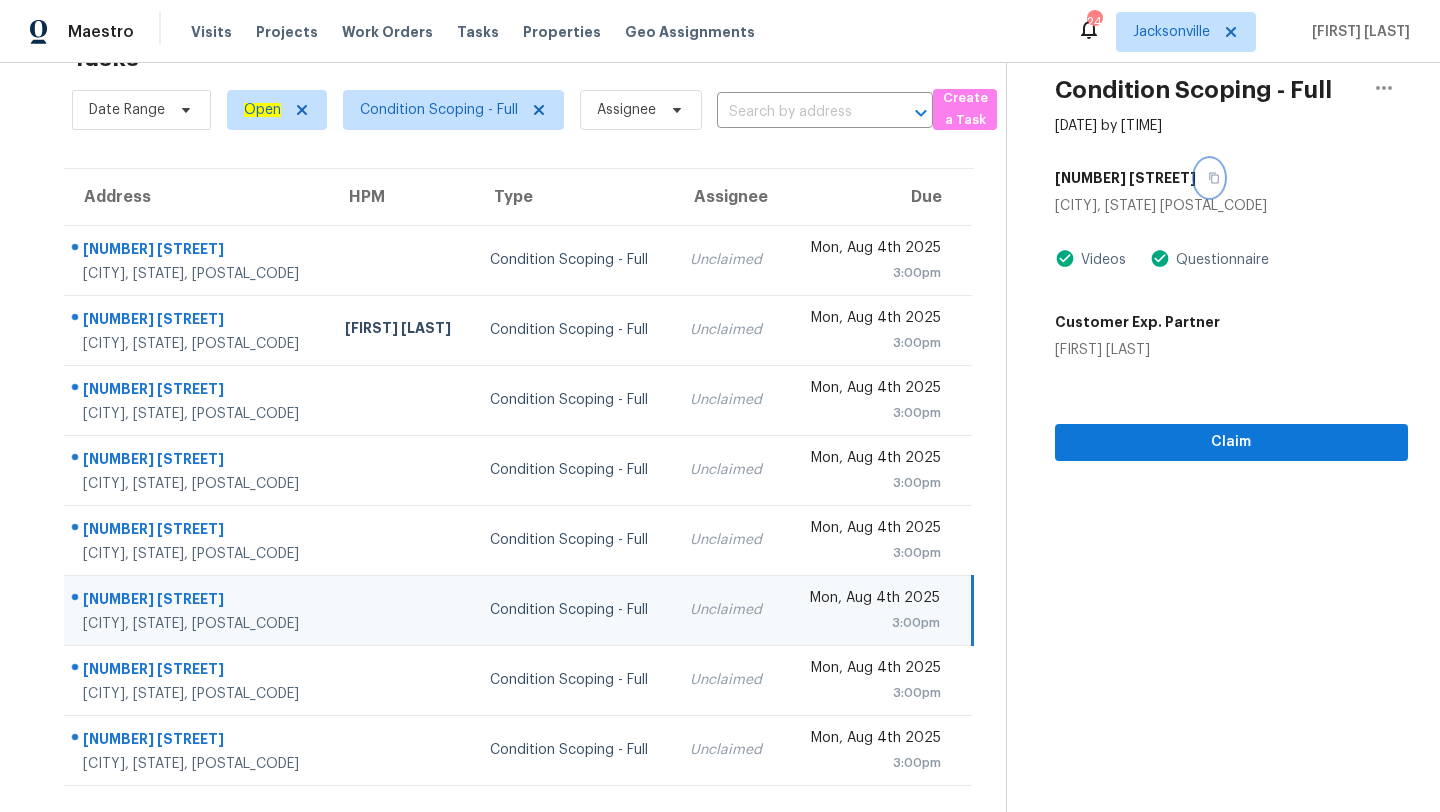 click 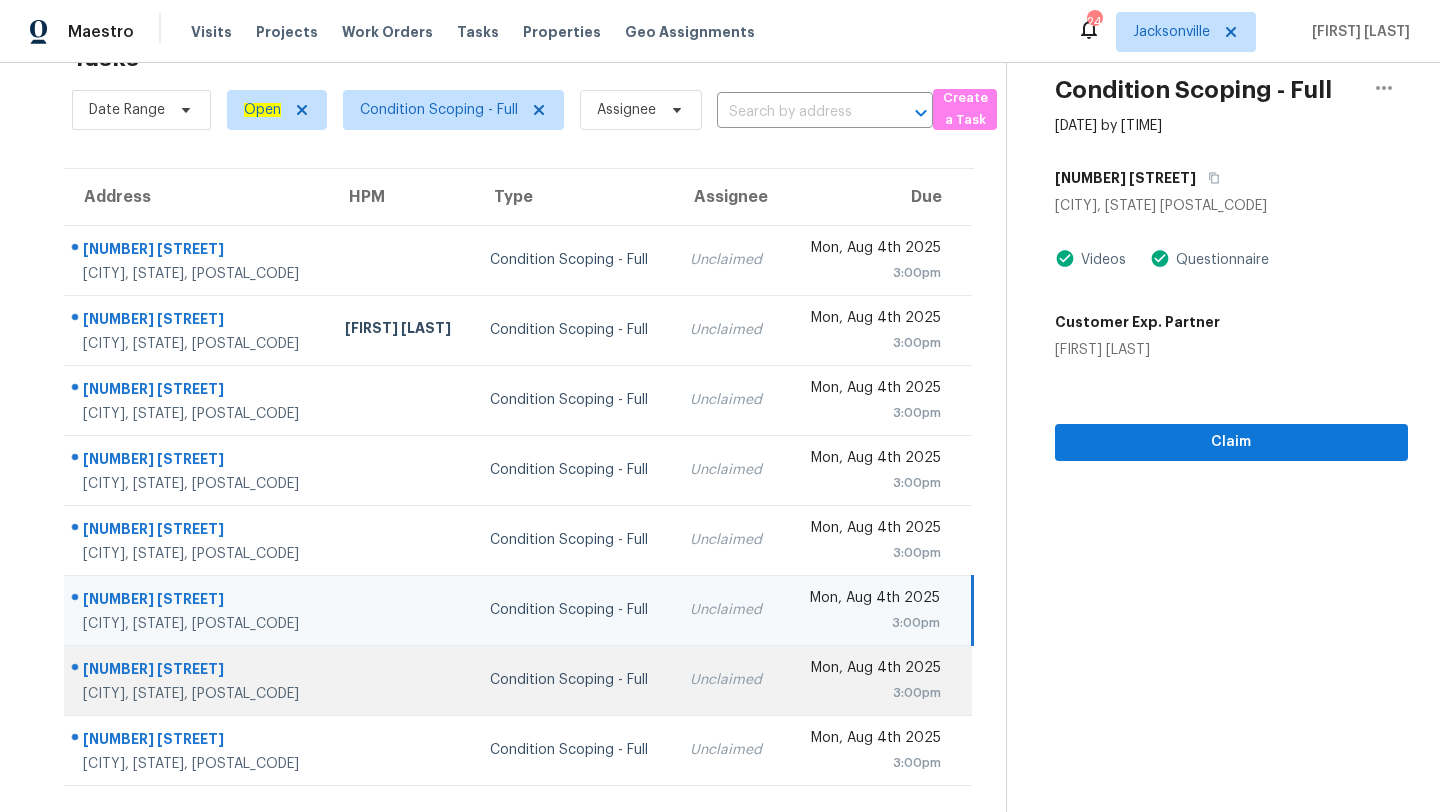 click on "Unclaimed" at bounding box center (729, 680) 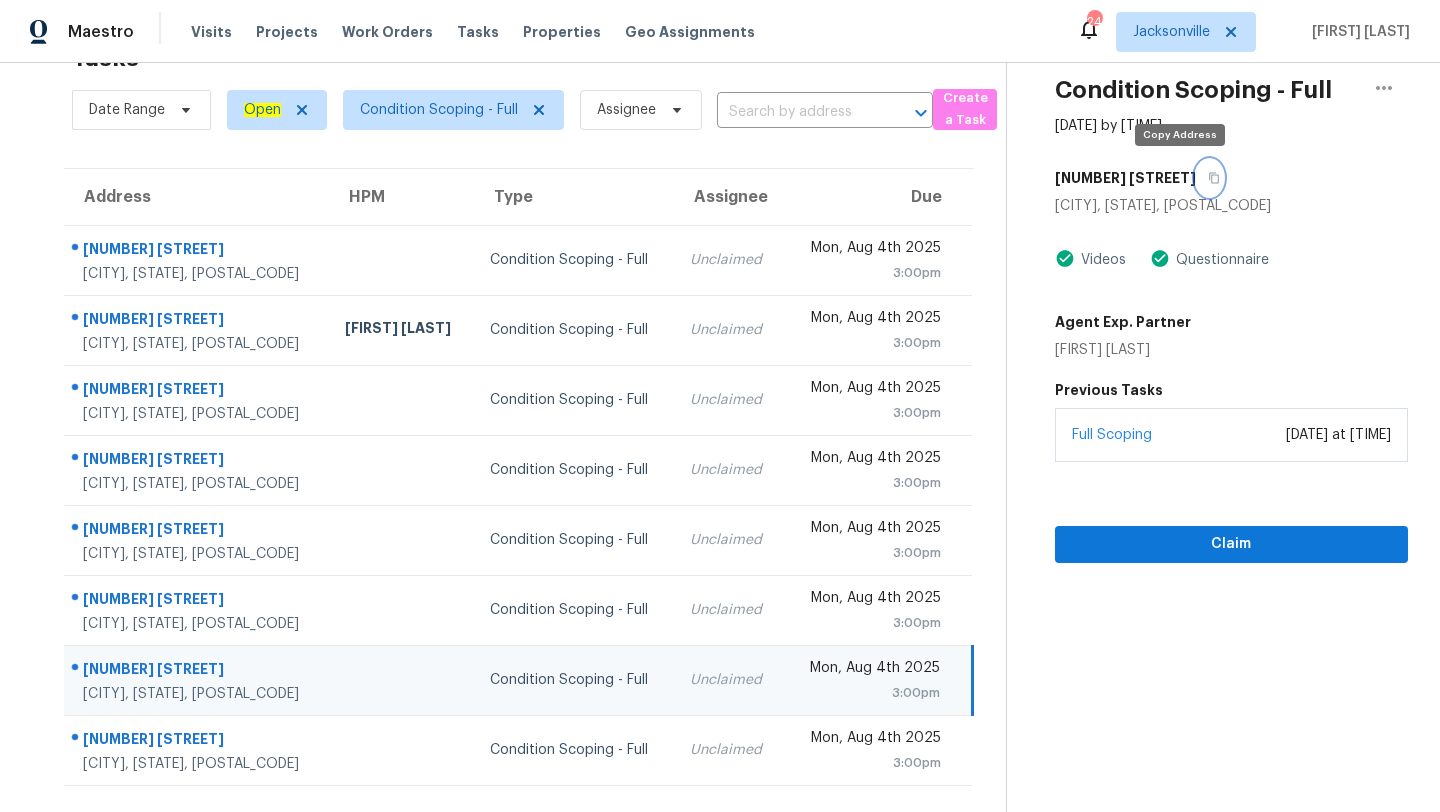 click 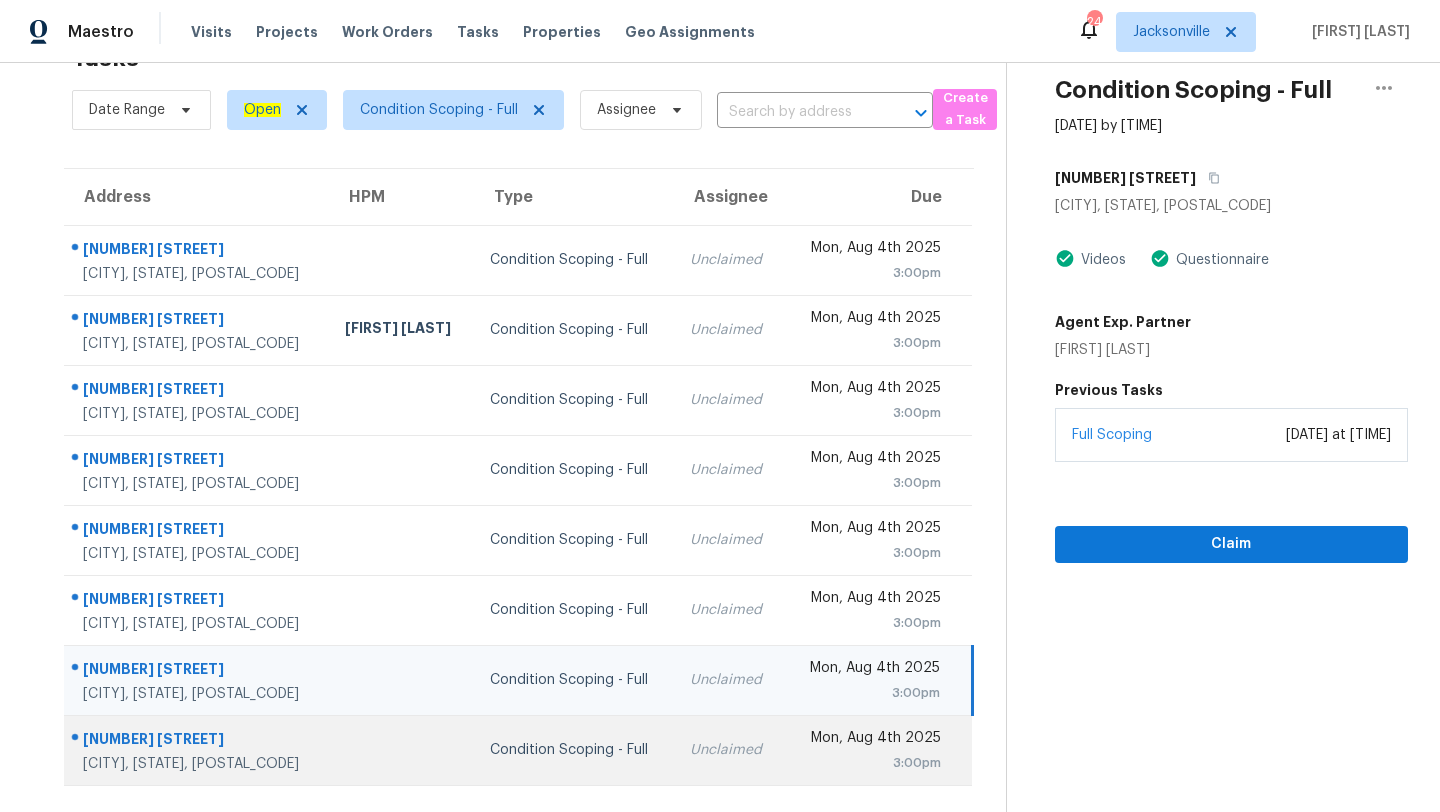 click on "Unclaimed" at bounding box center (729, 750) 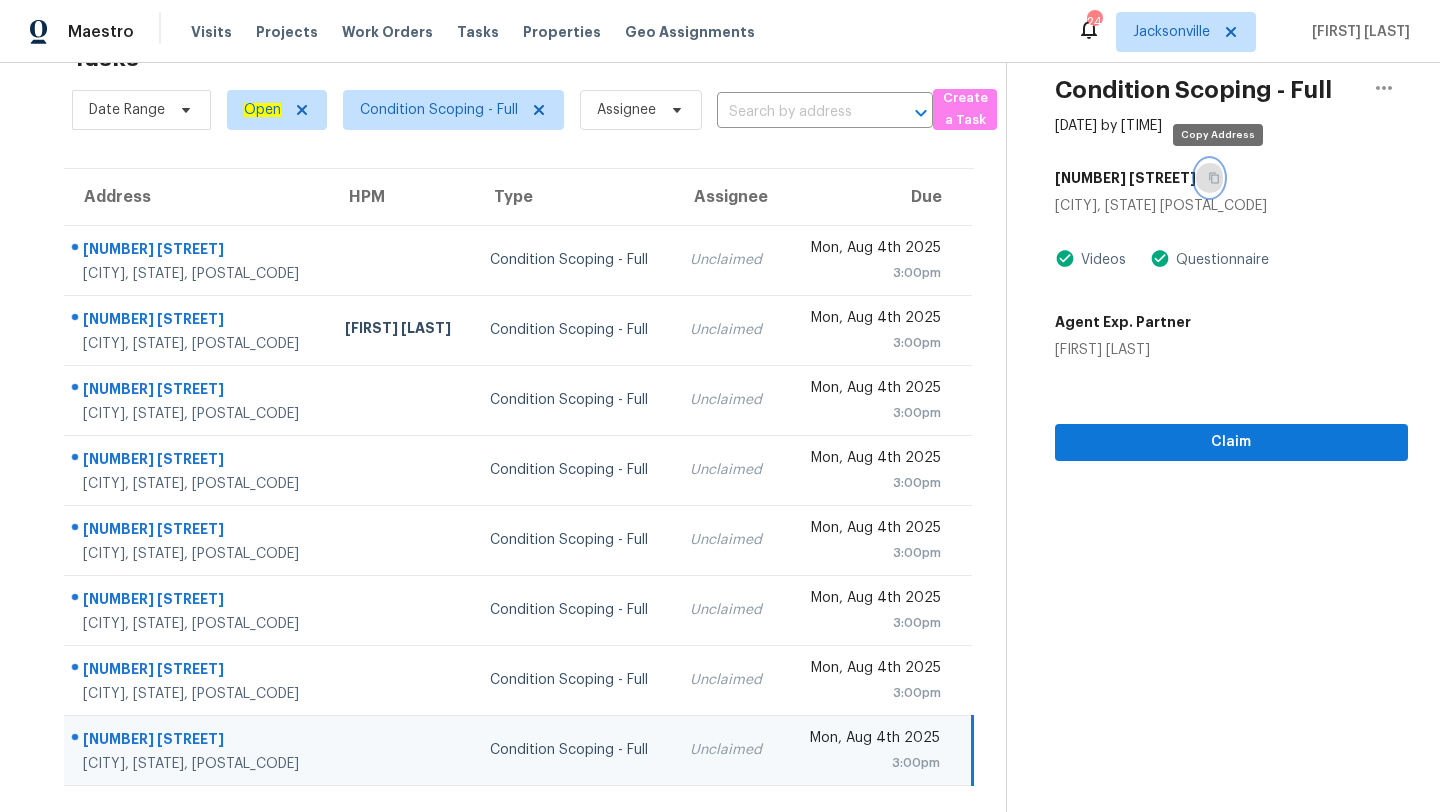click at bounding box center [1209, 178] 